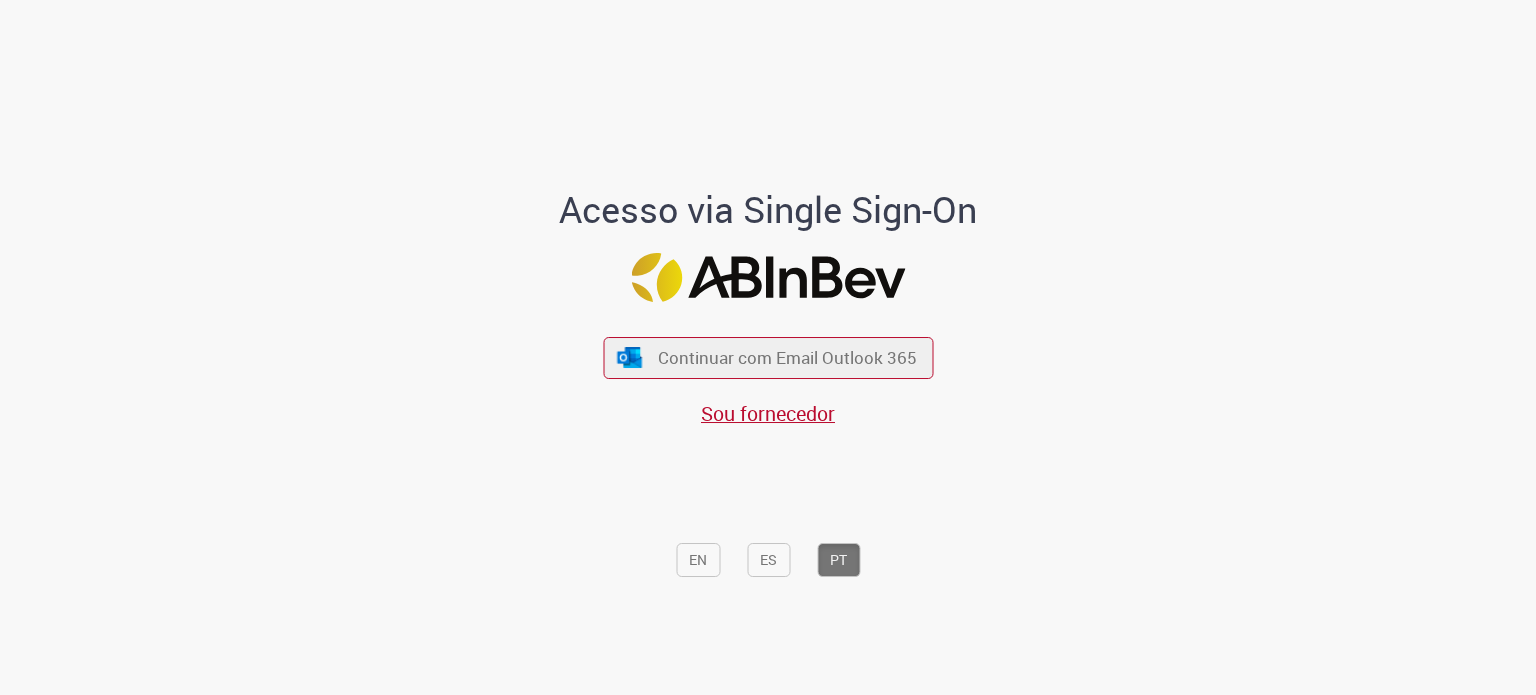scroll, scrollTop: 0, scrollLeft: 0, axis: both 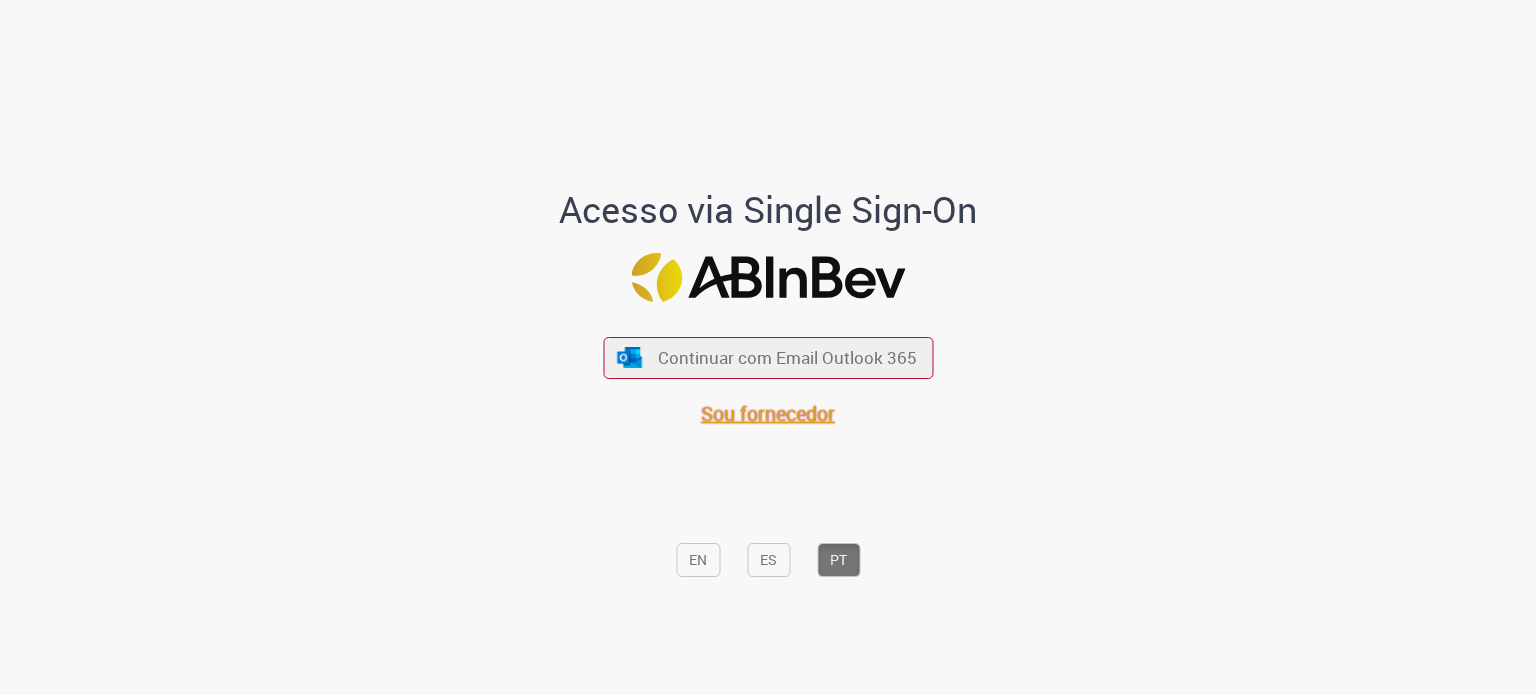 click on "Sou fornecedor" at bounding box center [768, 413] 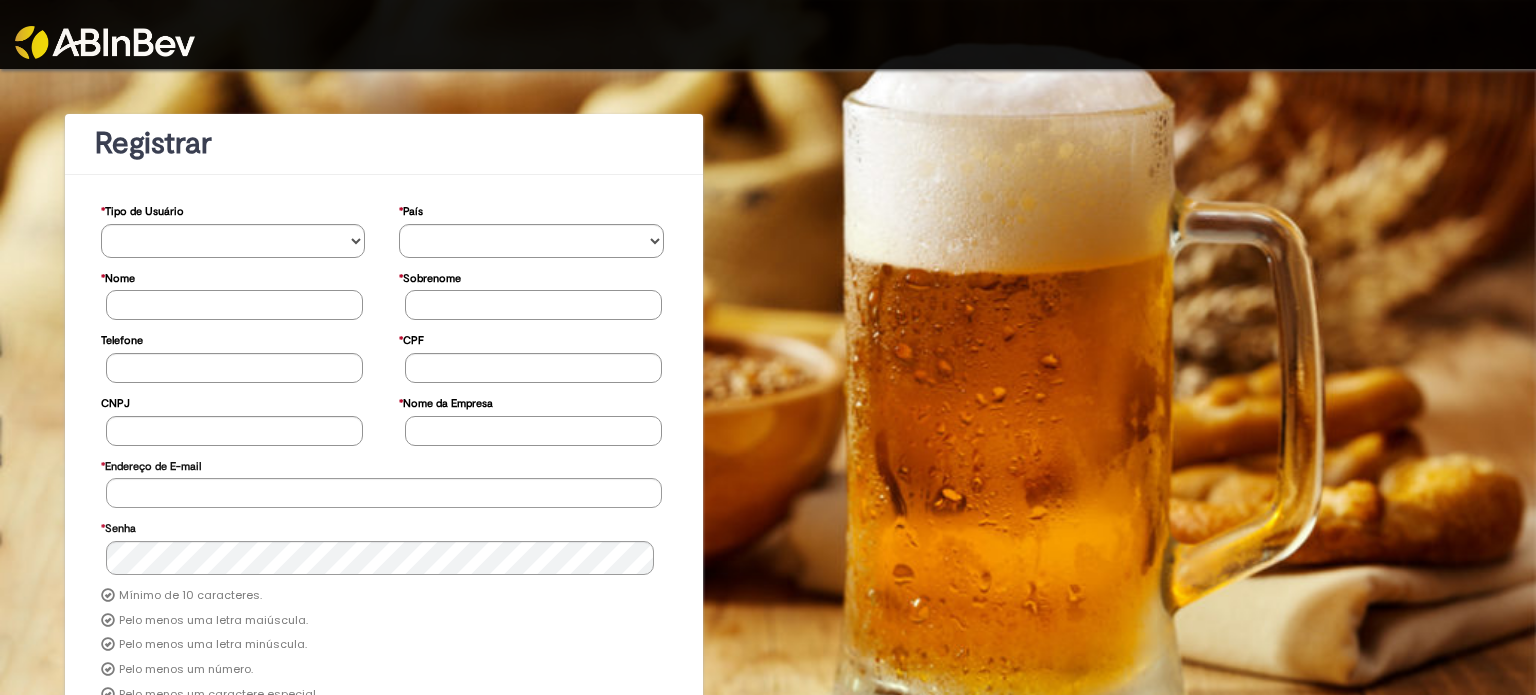scroll, scrollTop: 0, scrollLeft: 0, axis: both 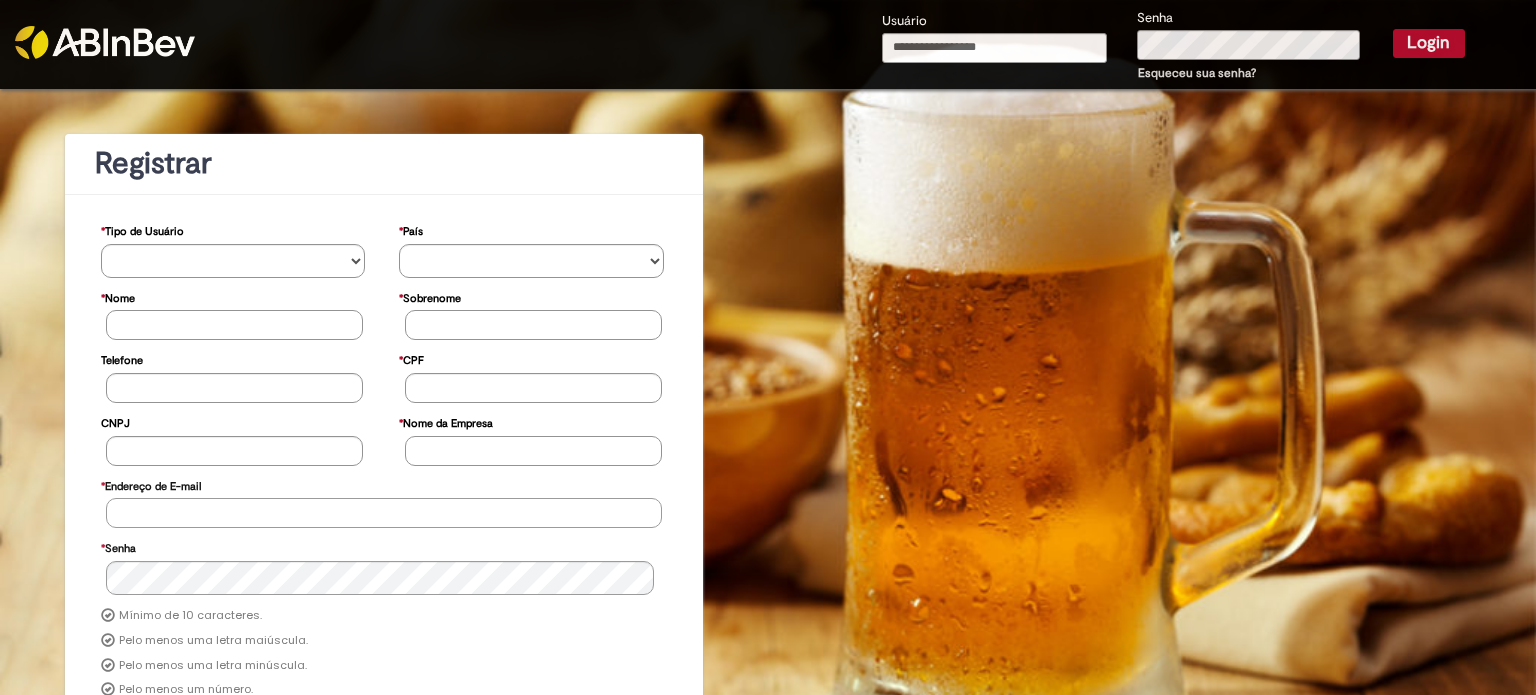 type on "**********" 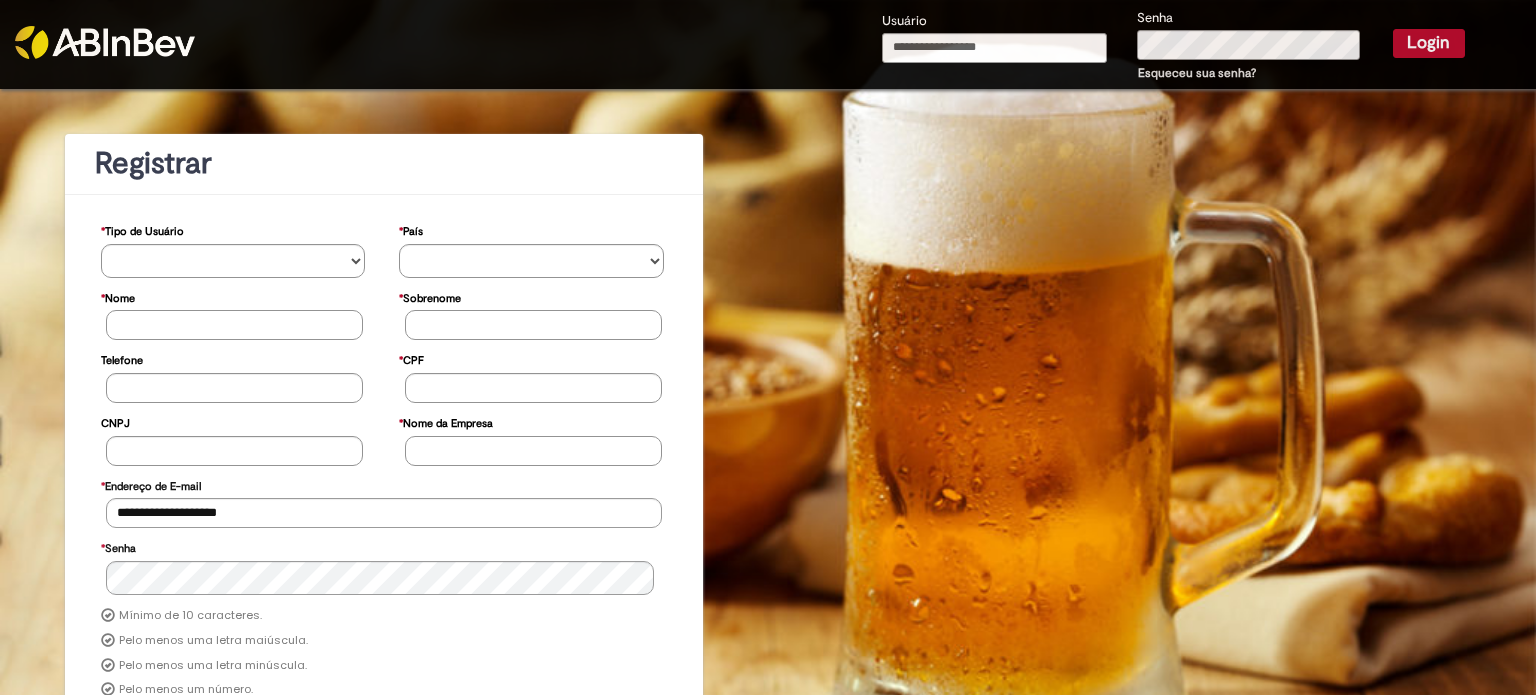 type on "**********" 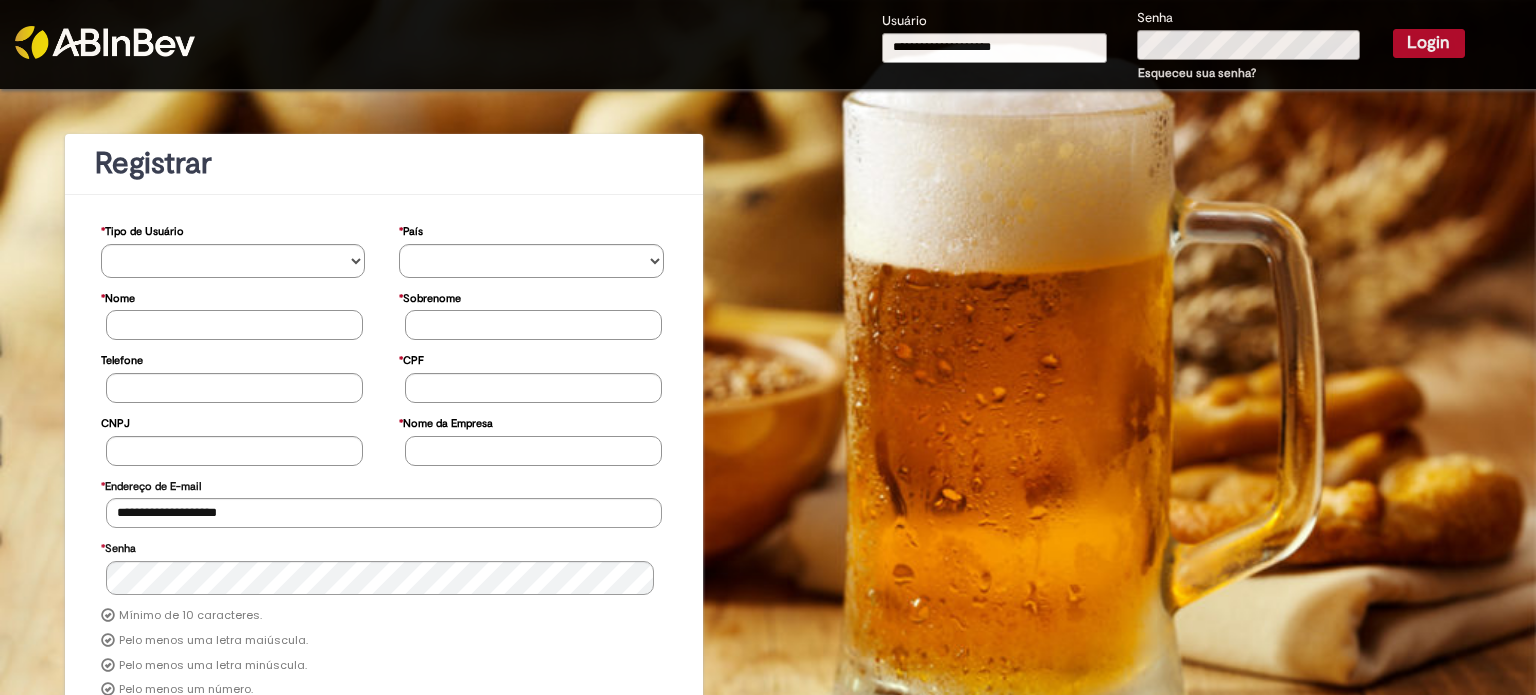 click on "Login" at bounding box center [1429, 43] 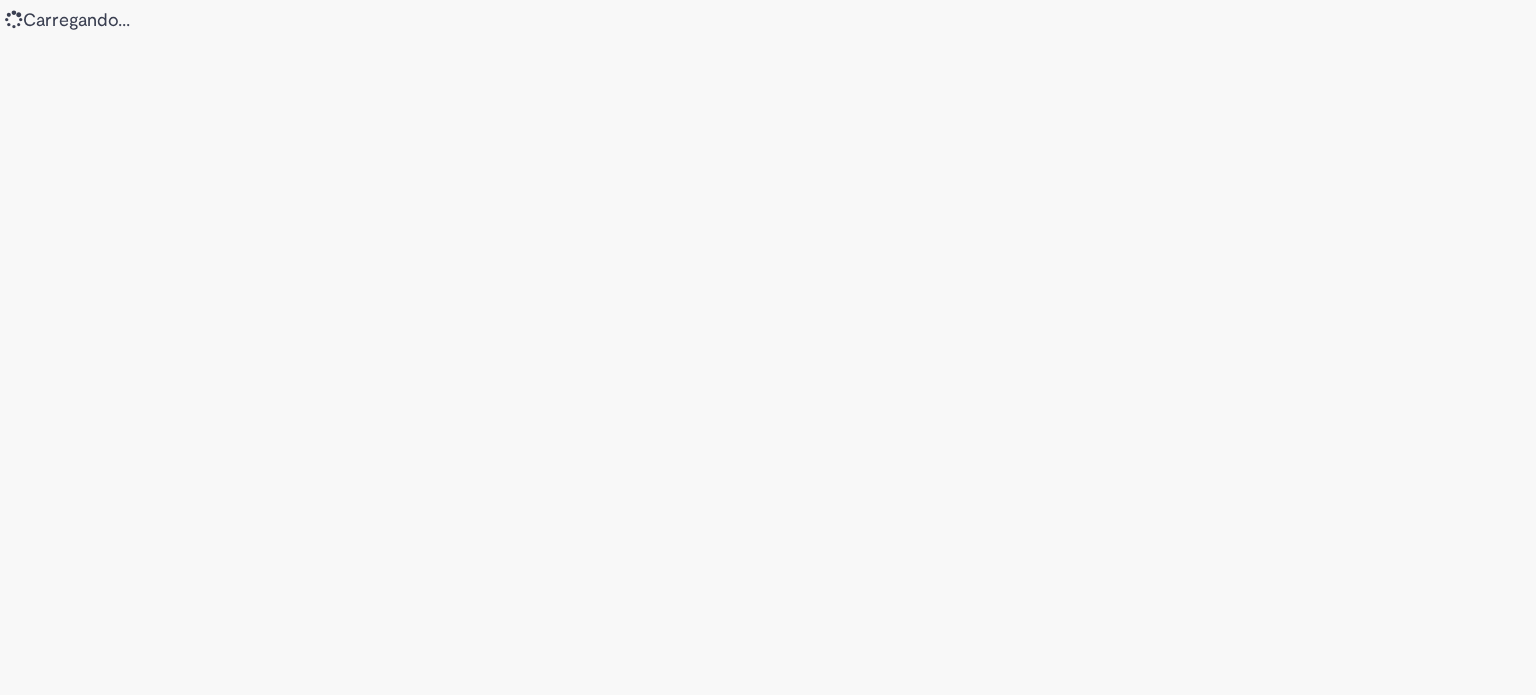 scroll, scrollTop: 0, scrollLeft: 0, axis: both 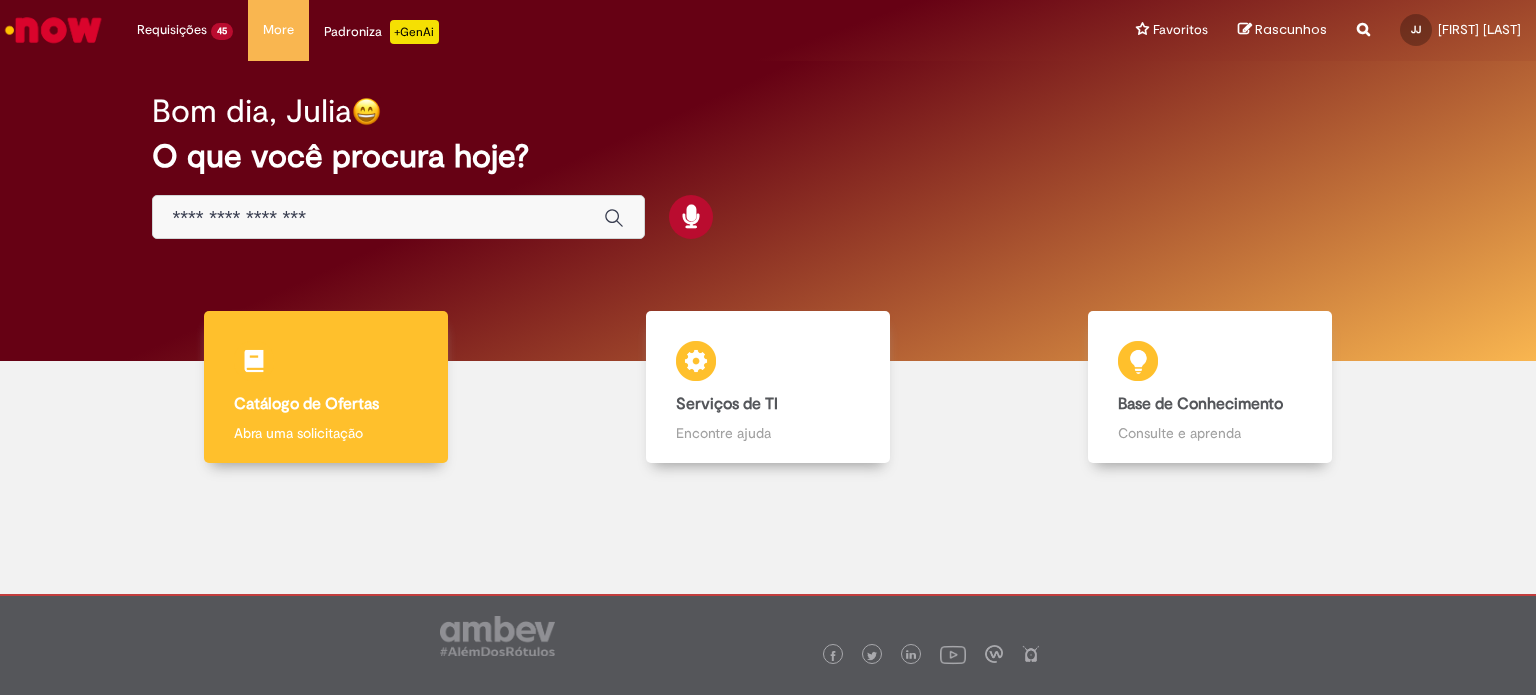 click on "Catálogo de Ofertas" at bounding box center (306, 404) 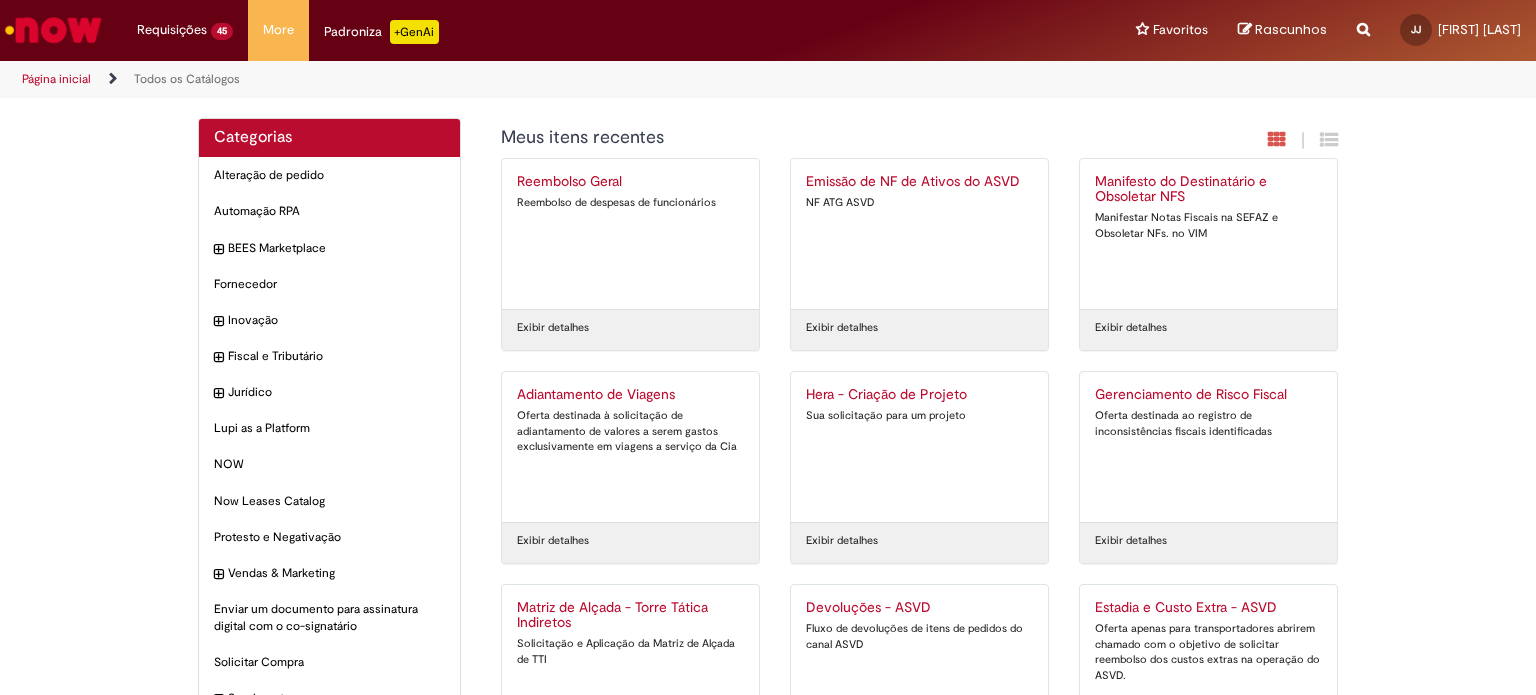 click on "NF ATG ASVD" at bounding box center (919, 203) 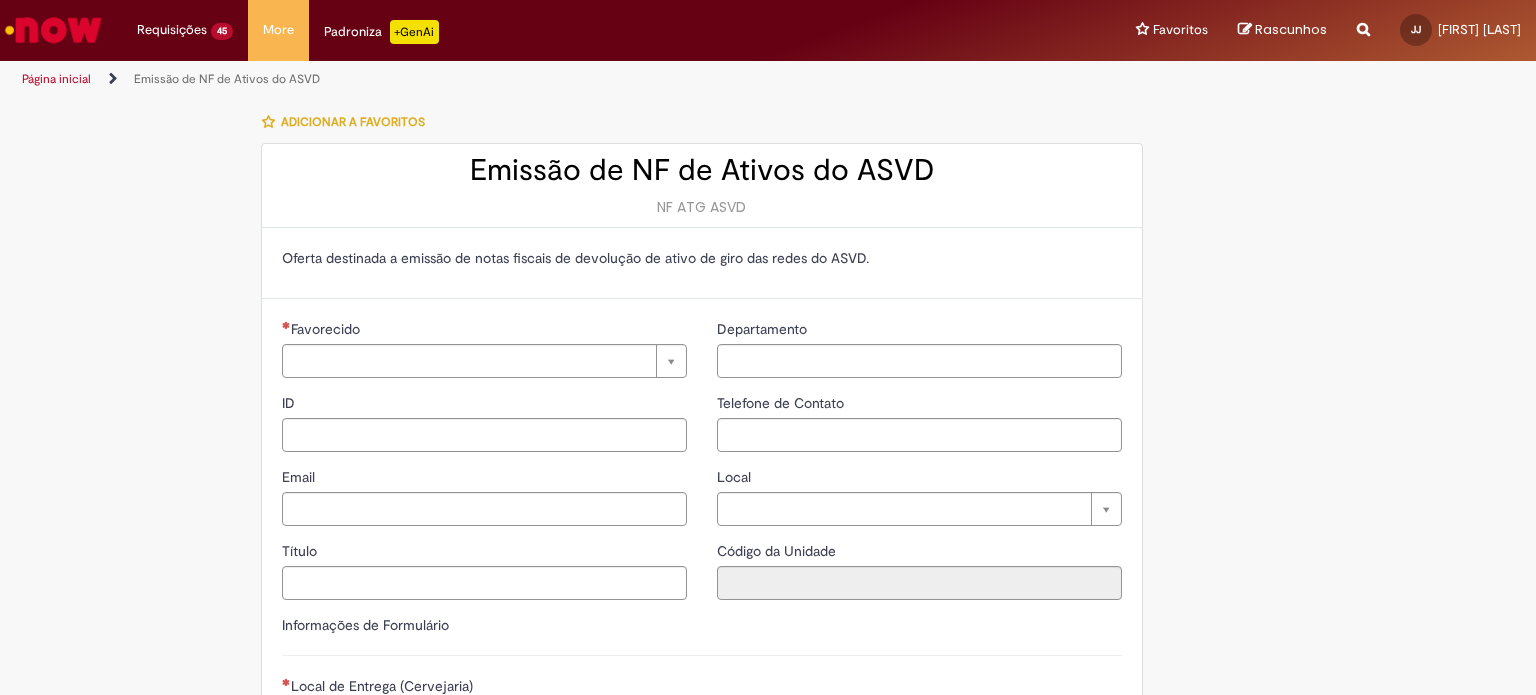 type on "**********" 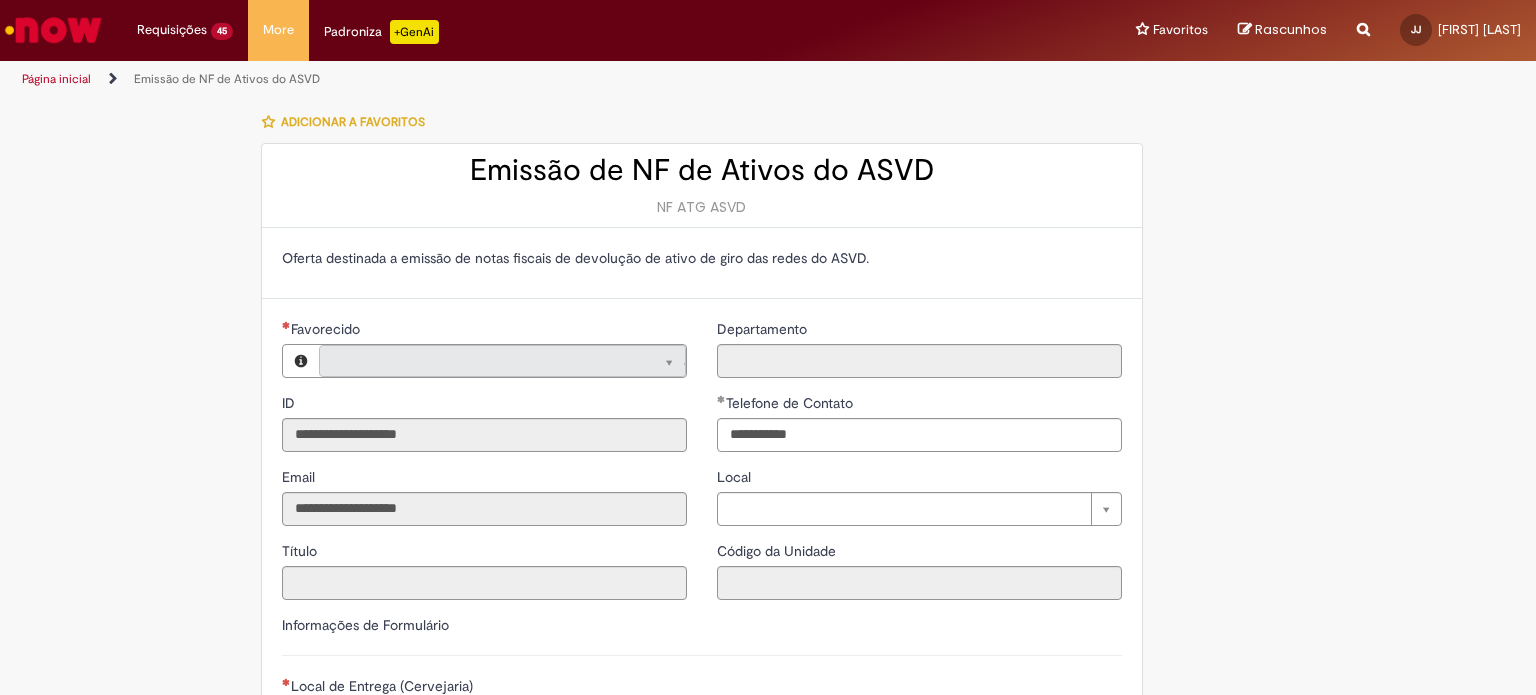 type on "**********" 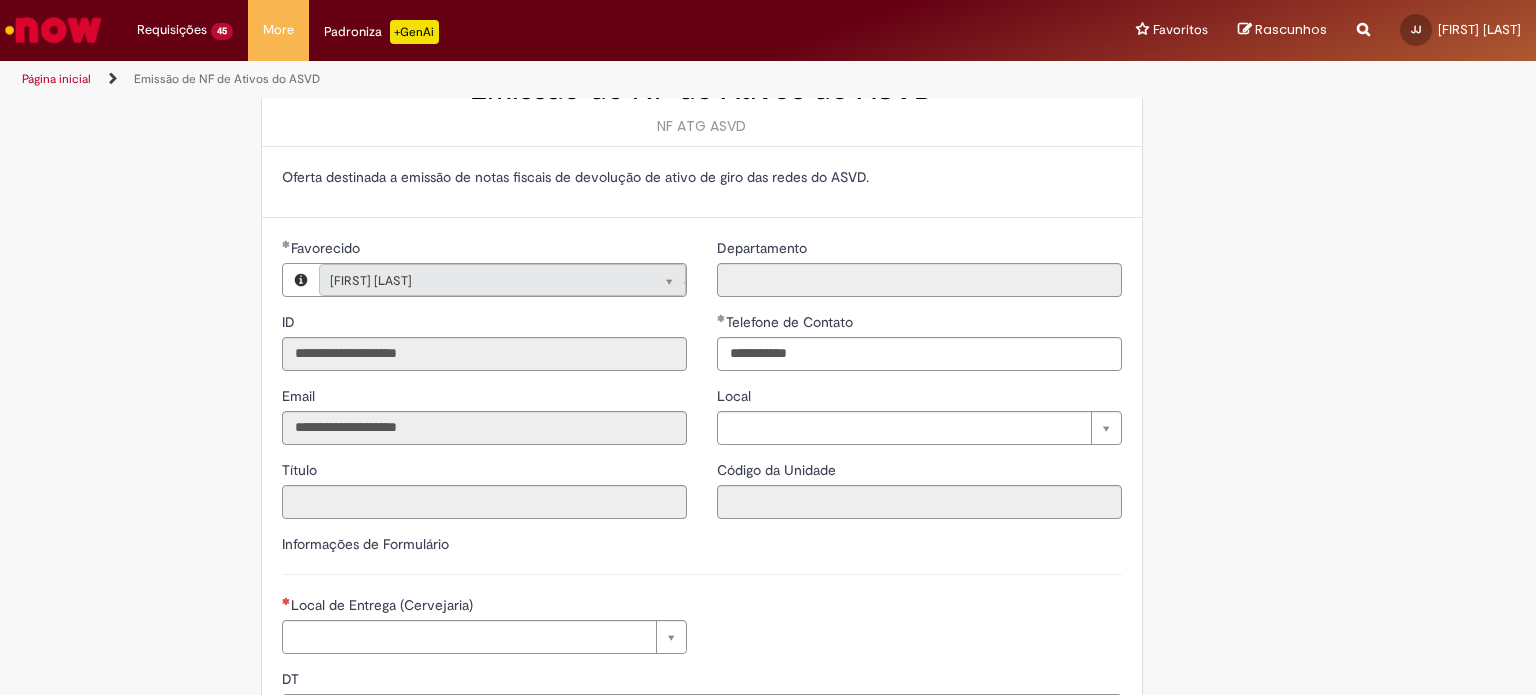 type on "**********" 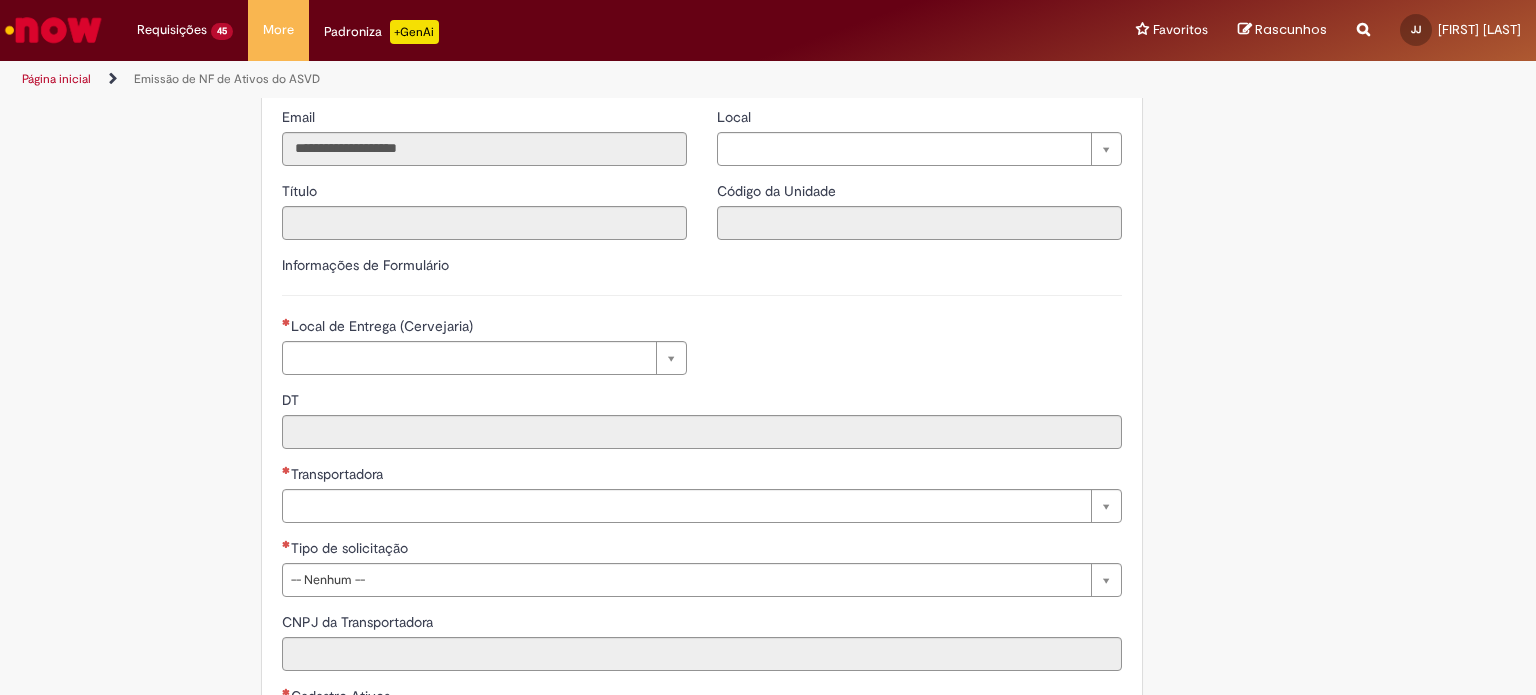 scroll, scrollTop: 400, scrollLeft: 0, axis: vertical 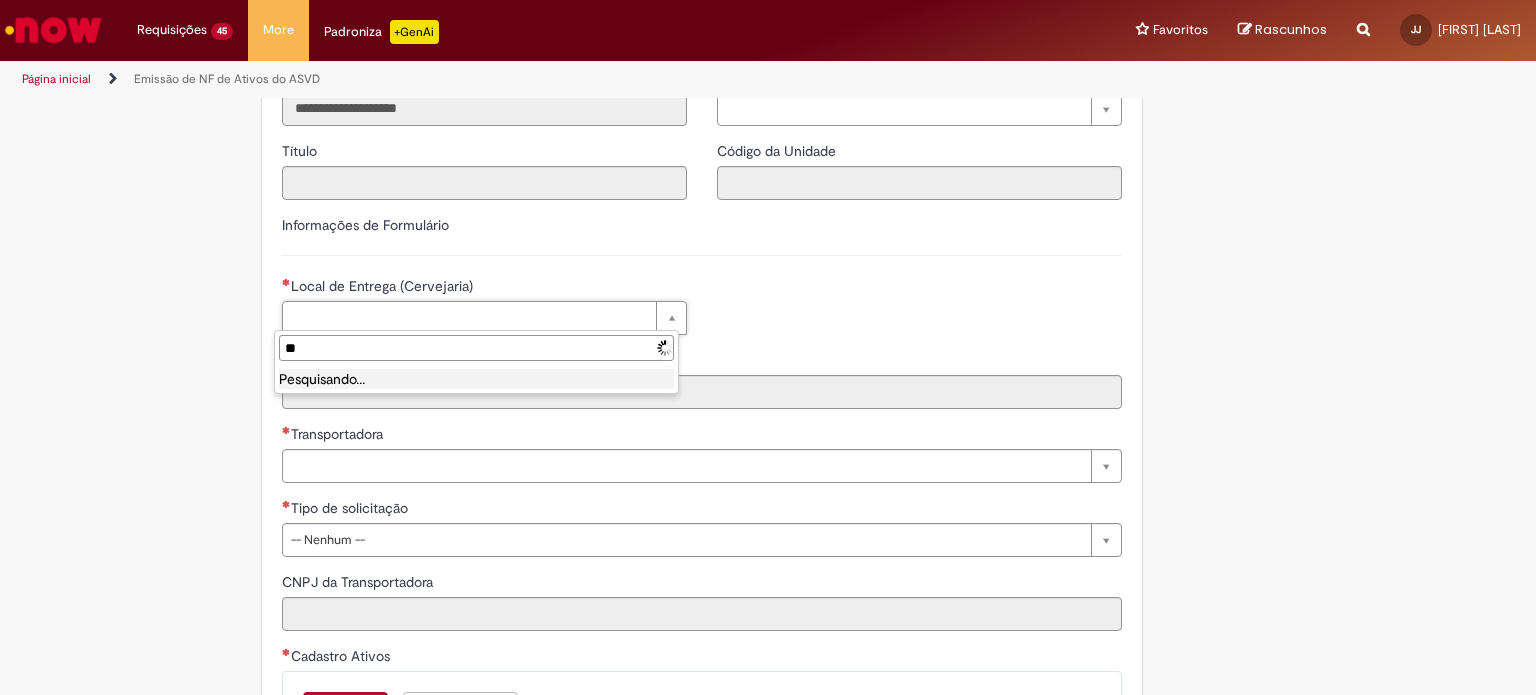 type on "***" 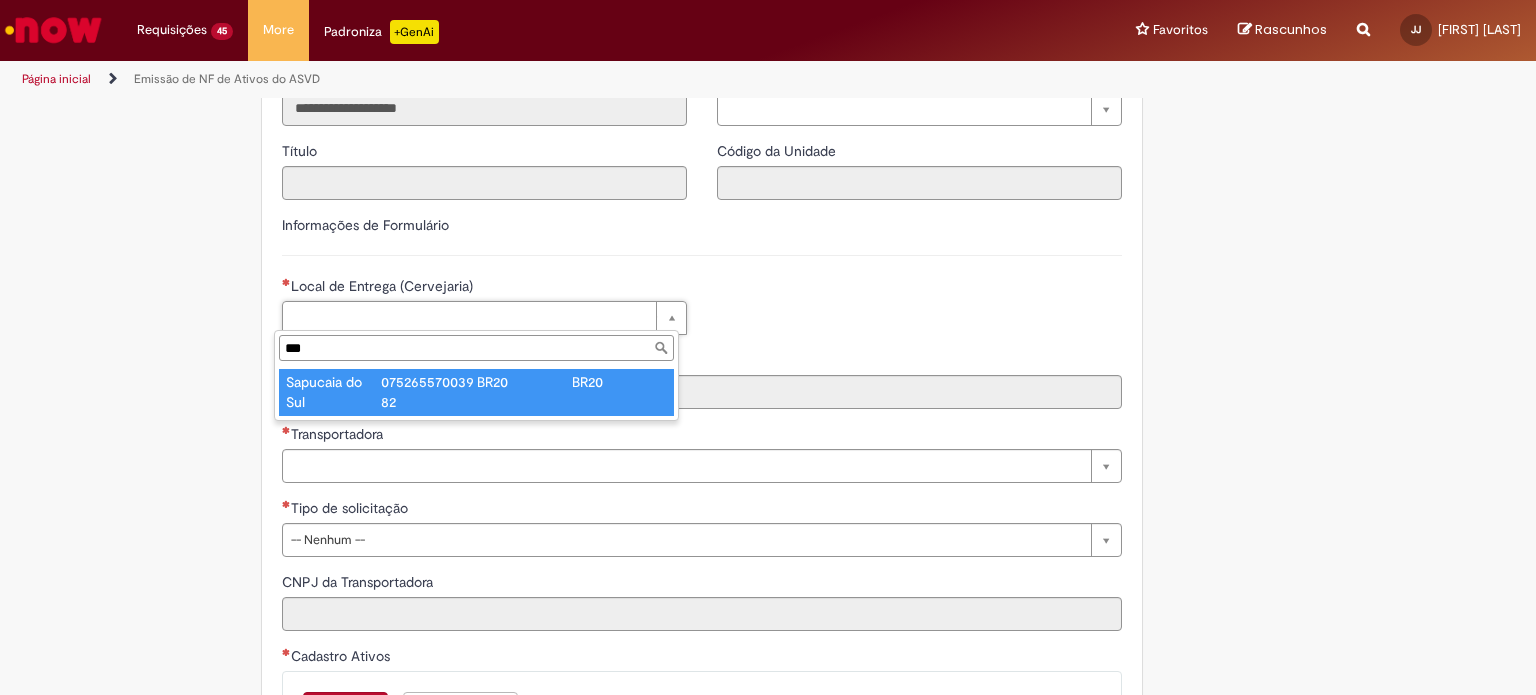 type on "**********" 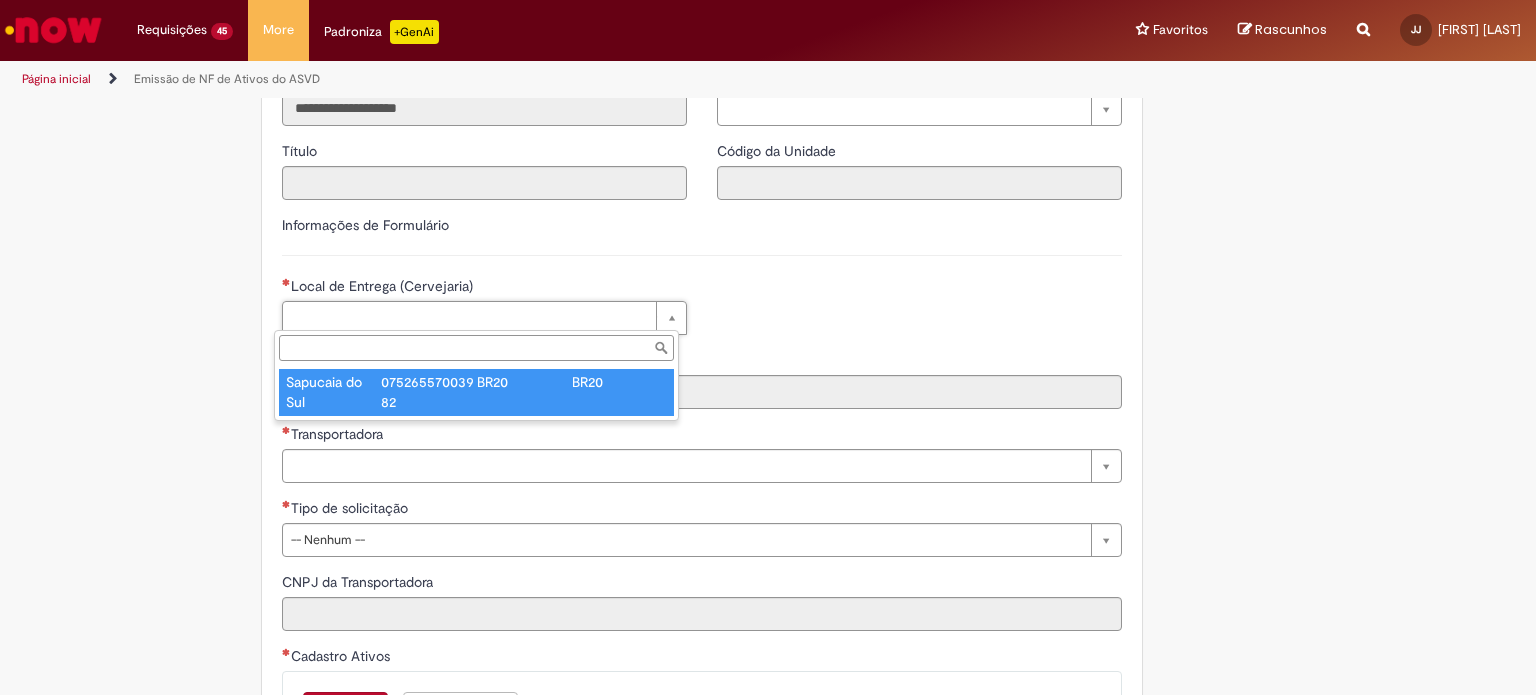 type on "****" 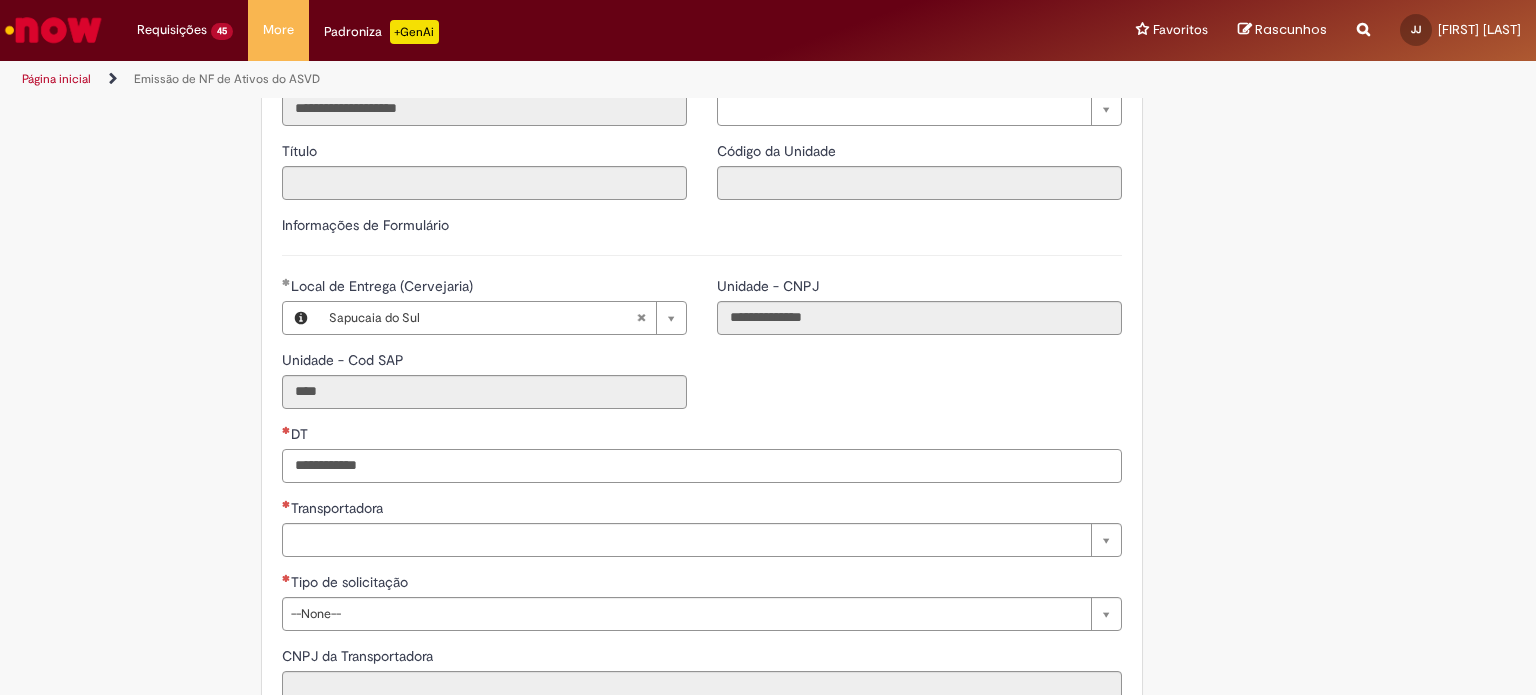 click on "DT" at bounding box center (702, 466) 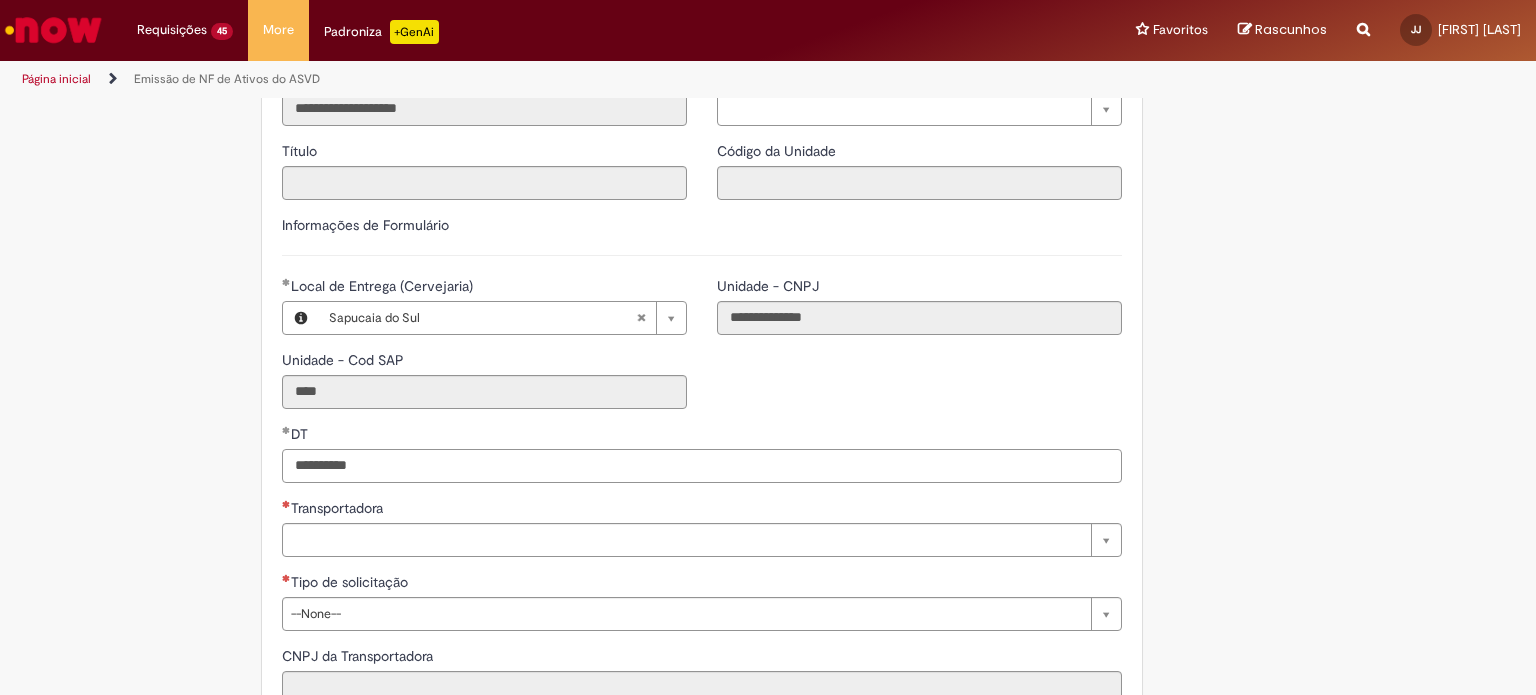 type on "**********" 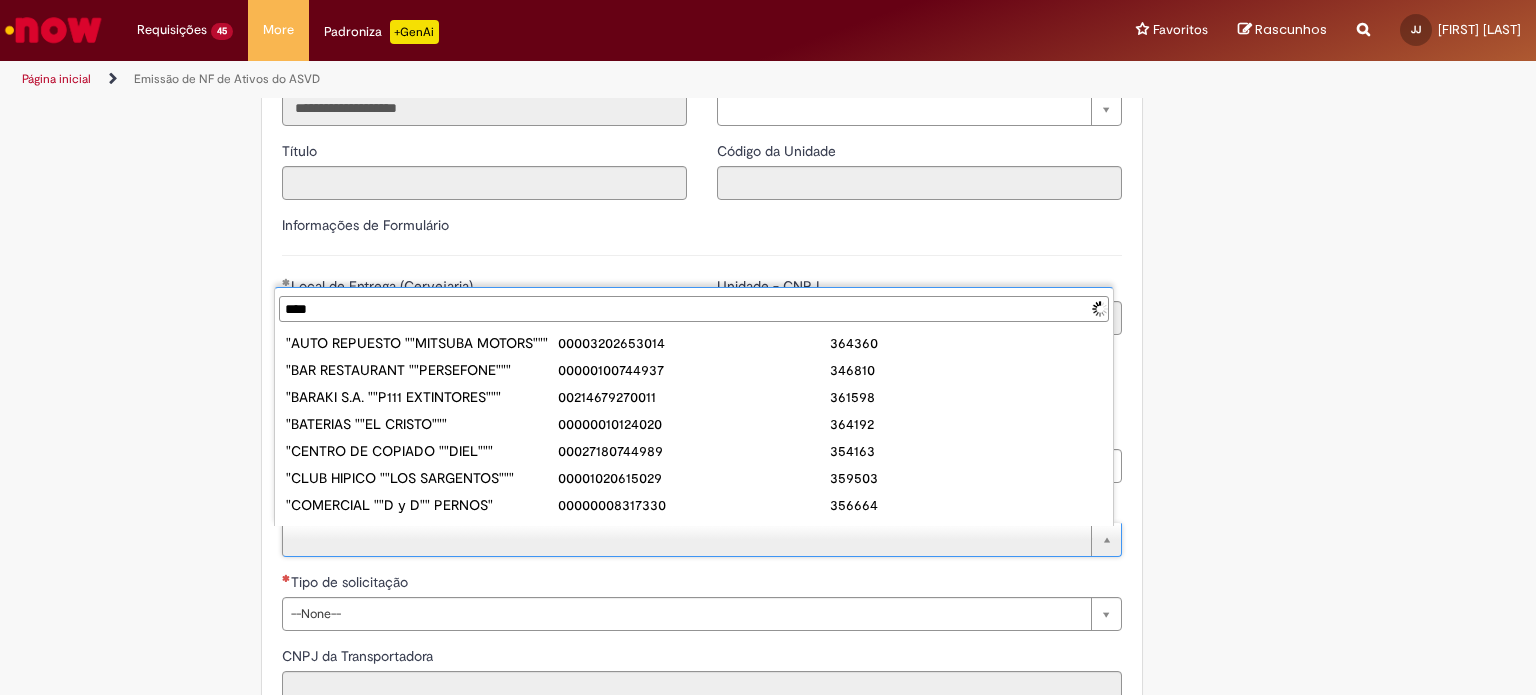 type on "*****" 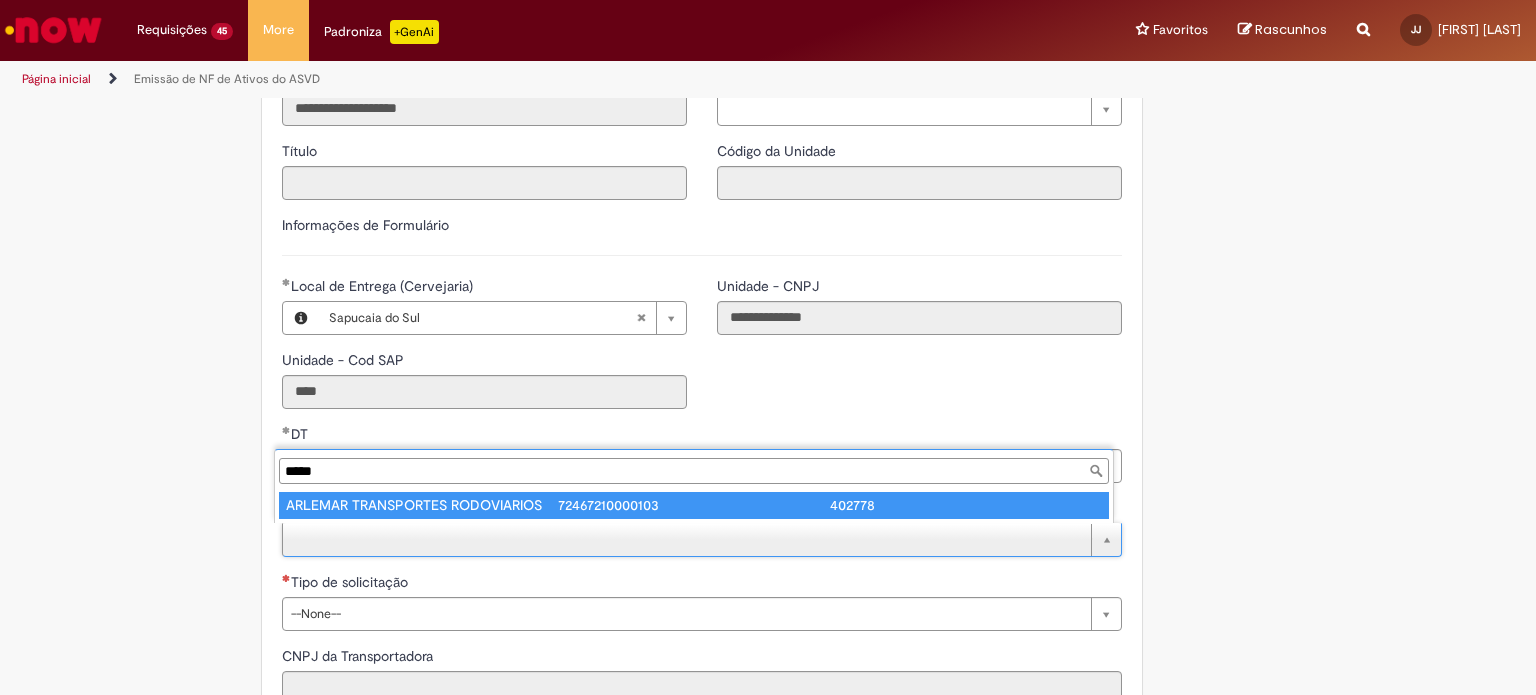 type on "**********" 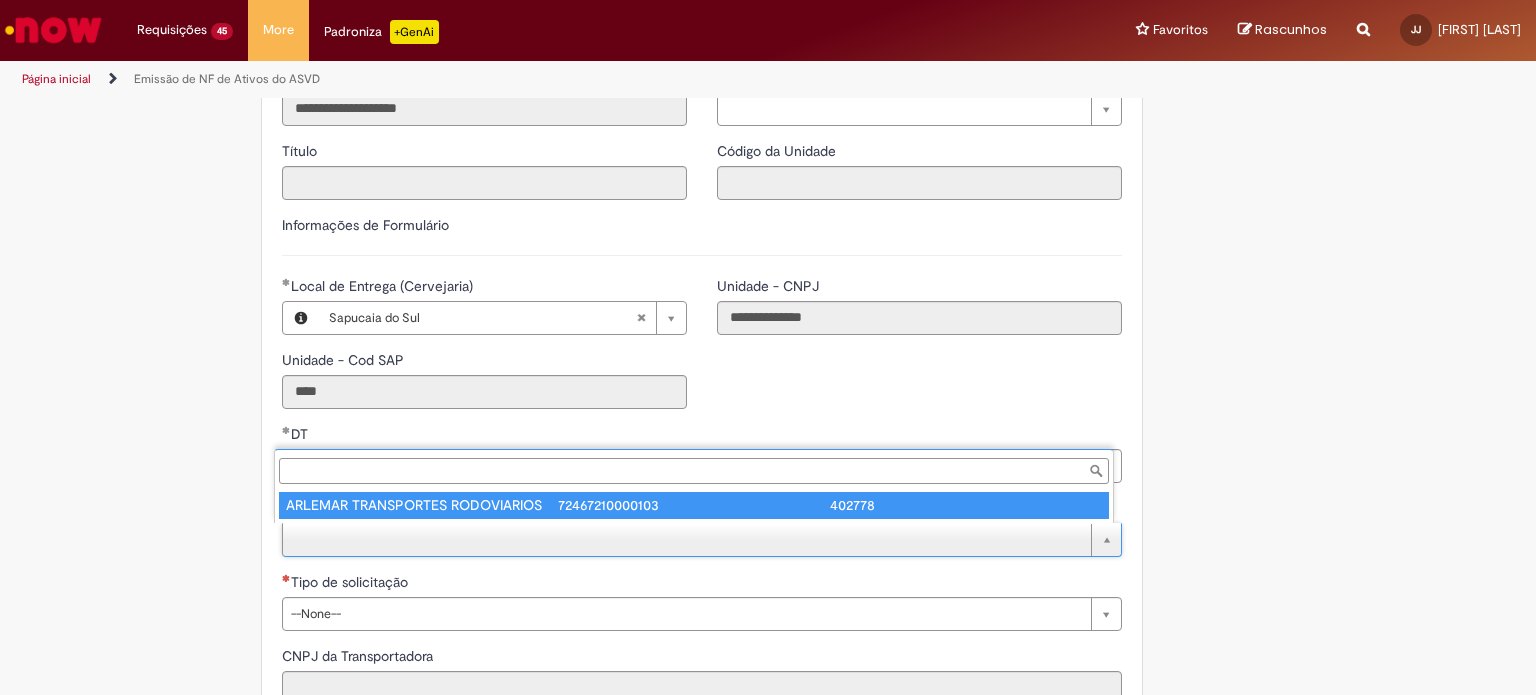 type on "**********" 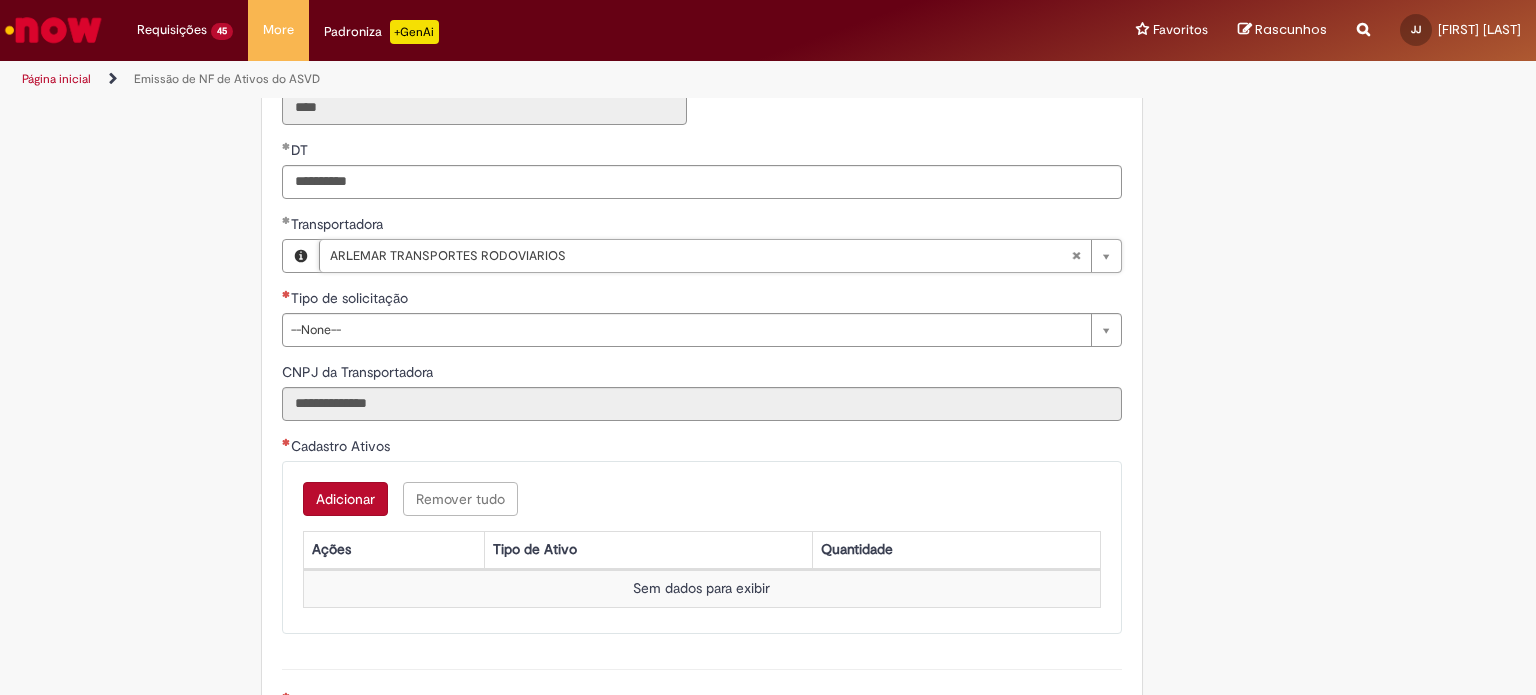 scroll, scrollTop: 700, scrollLeft: 0, axis: vertical 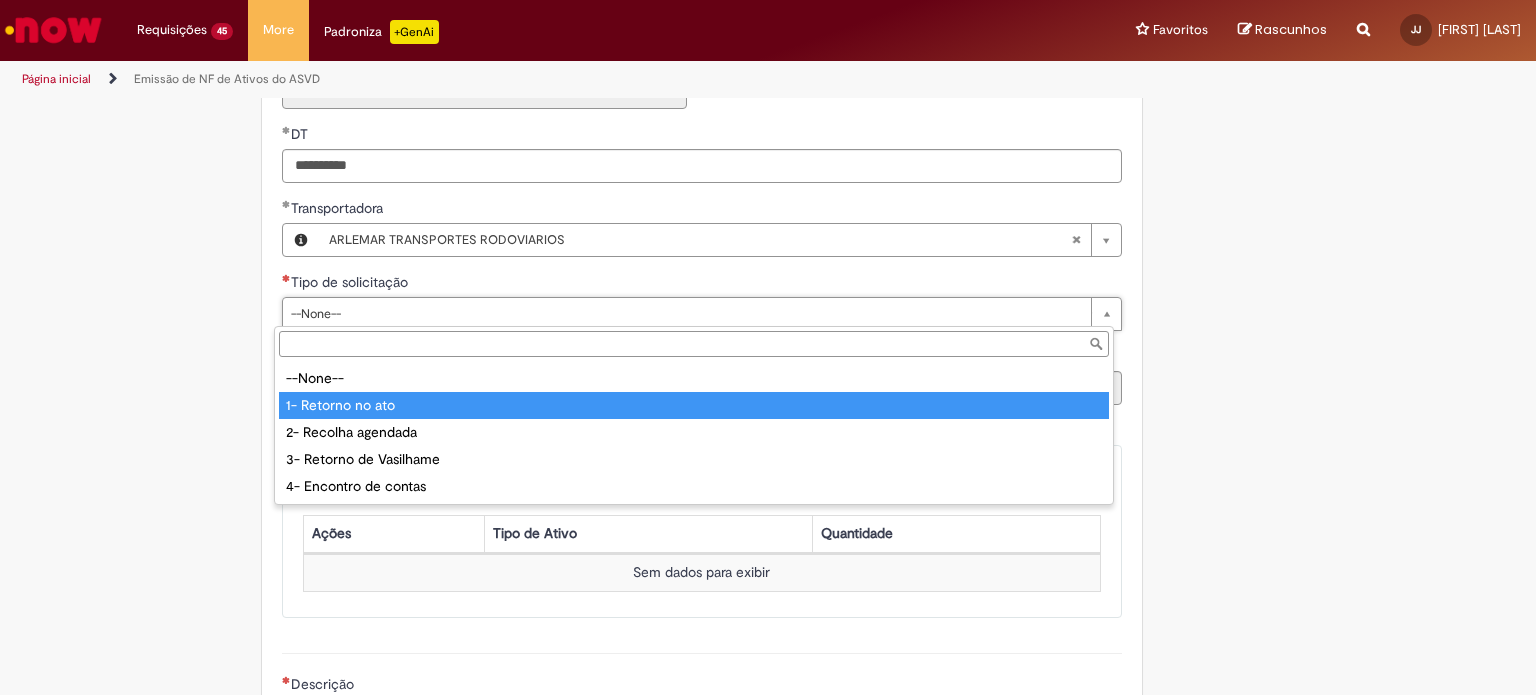 type on "**********" 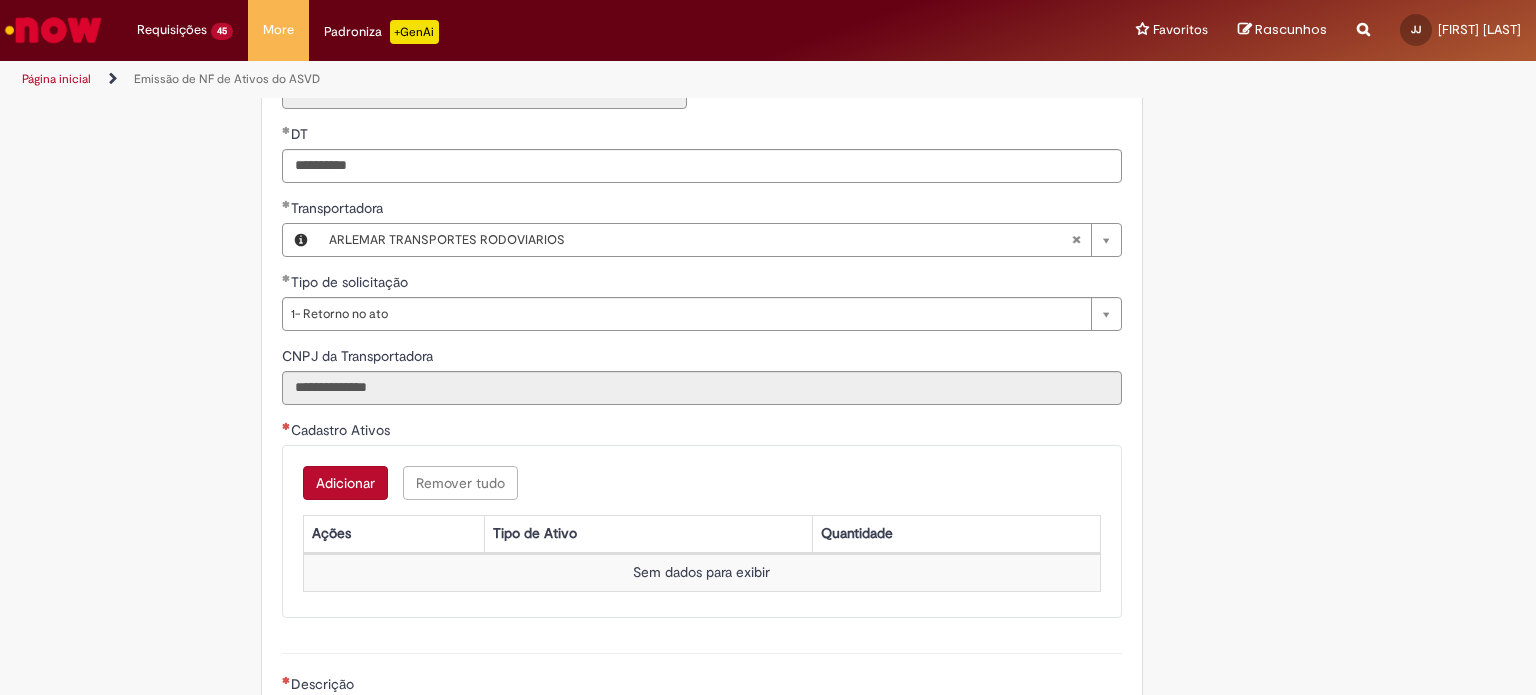 click on "Adicionar" at bounding box center [345, 483] 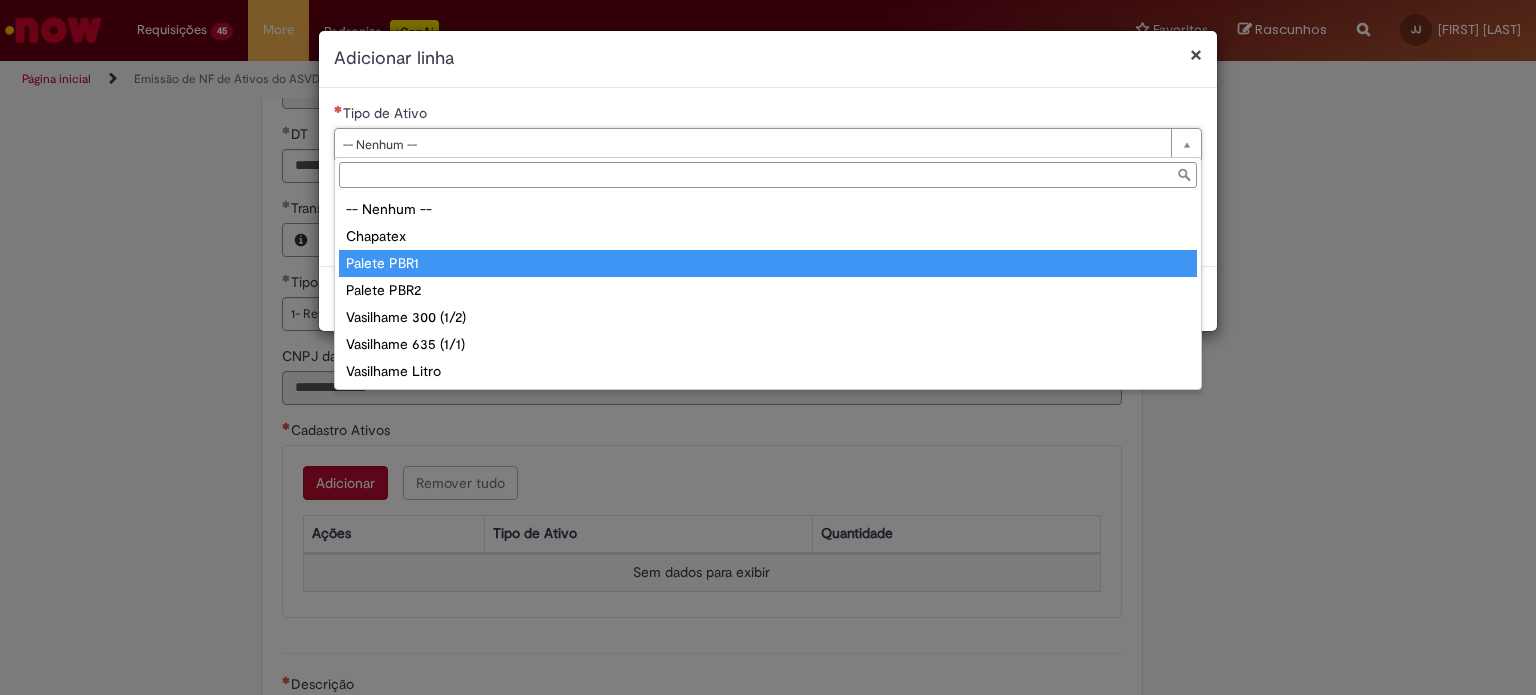 type on "**********" 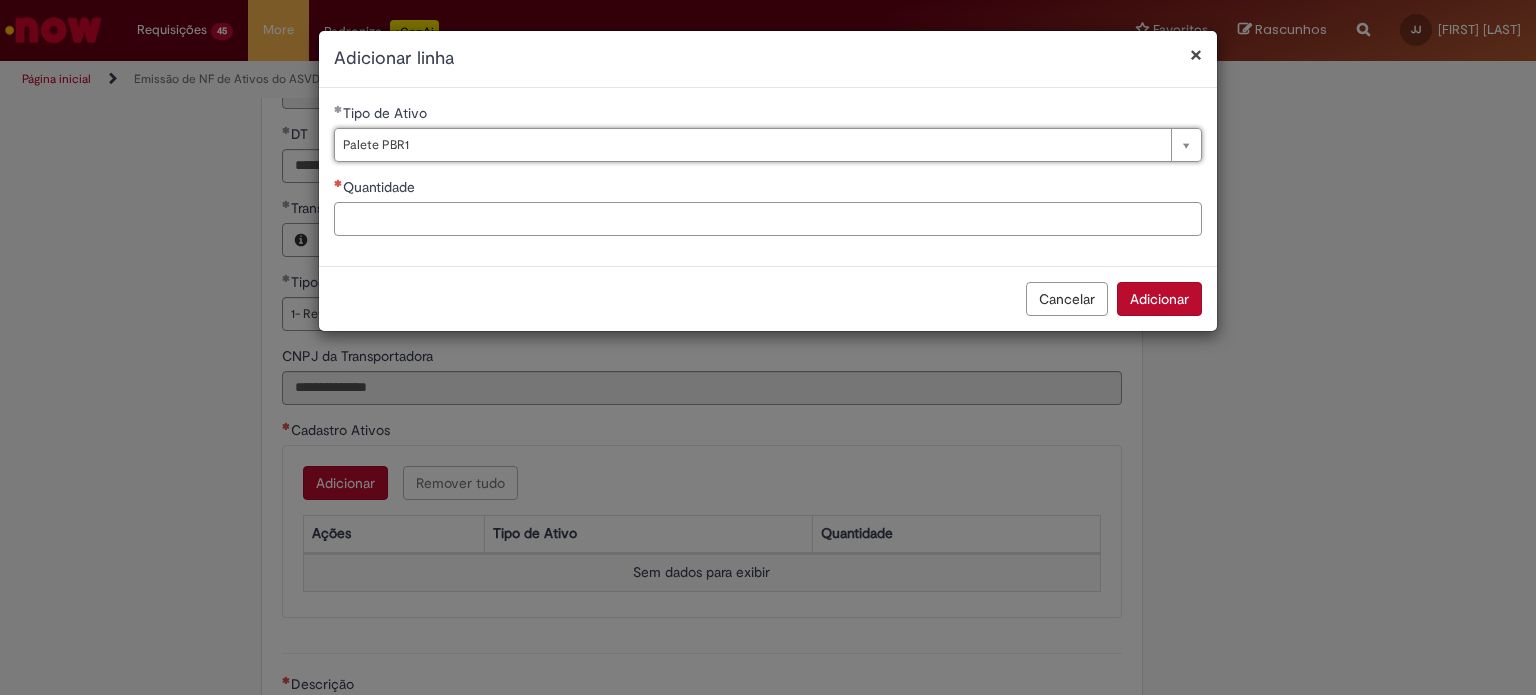 click on "Quantidade" at bounding box center (768, 219) 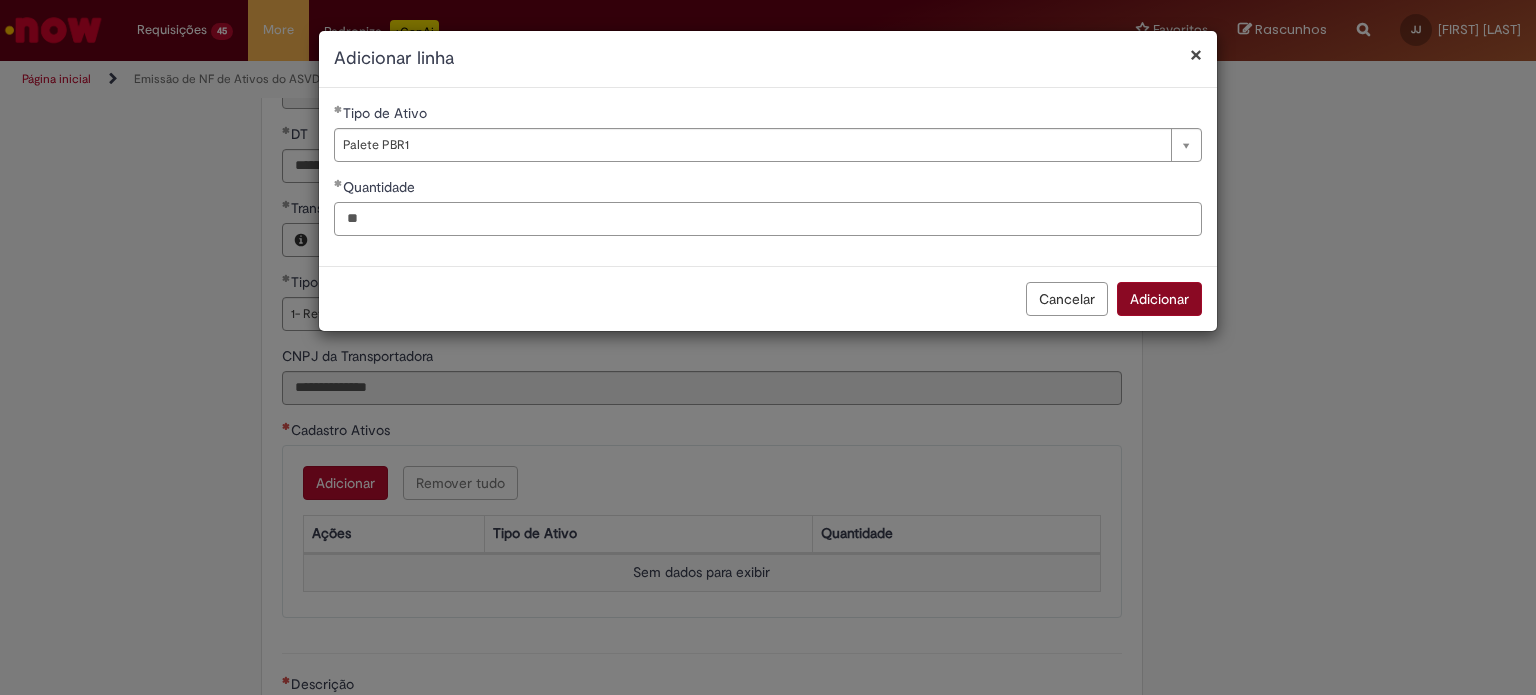 type on "**" 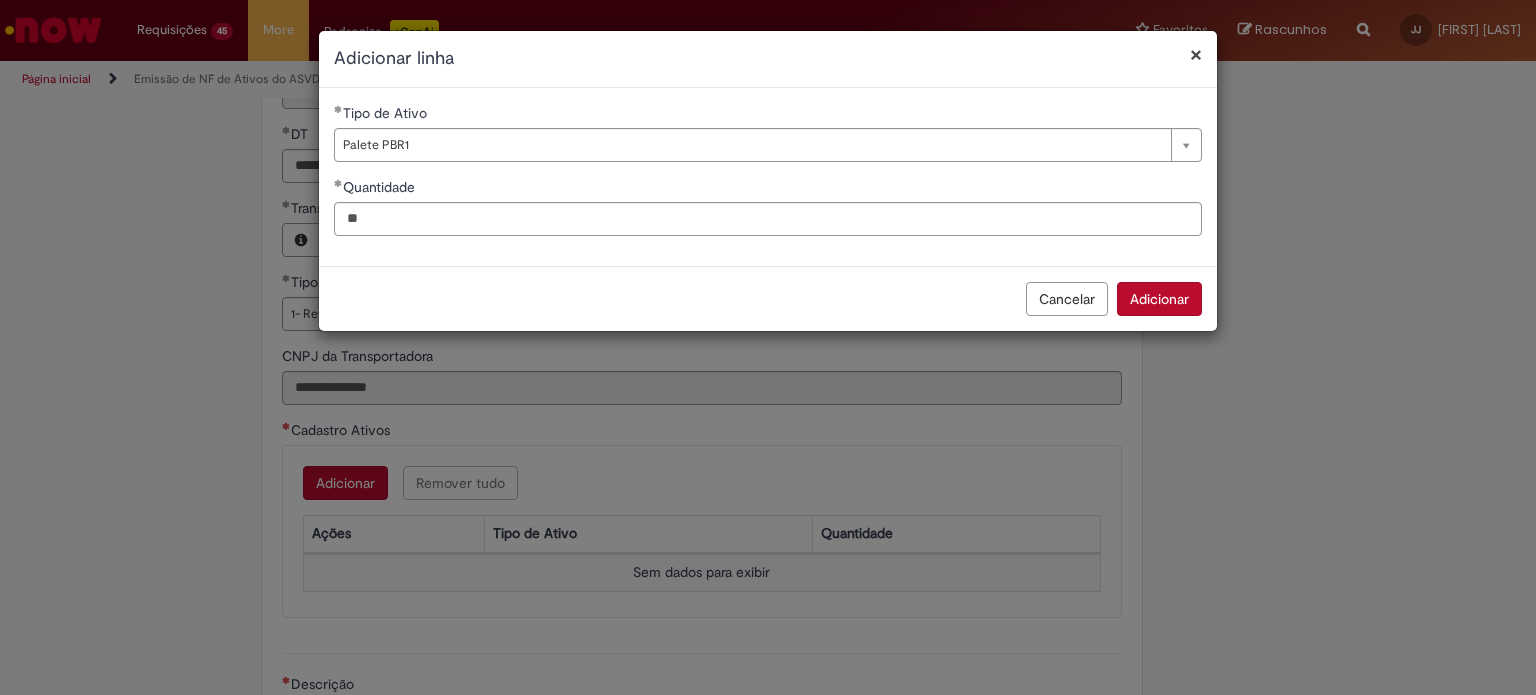 click on "Adicionar" at bounding box center (1159, 299) 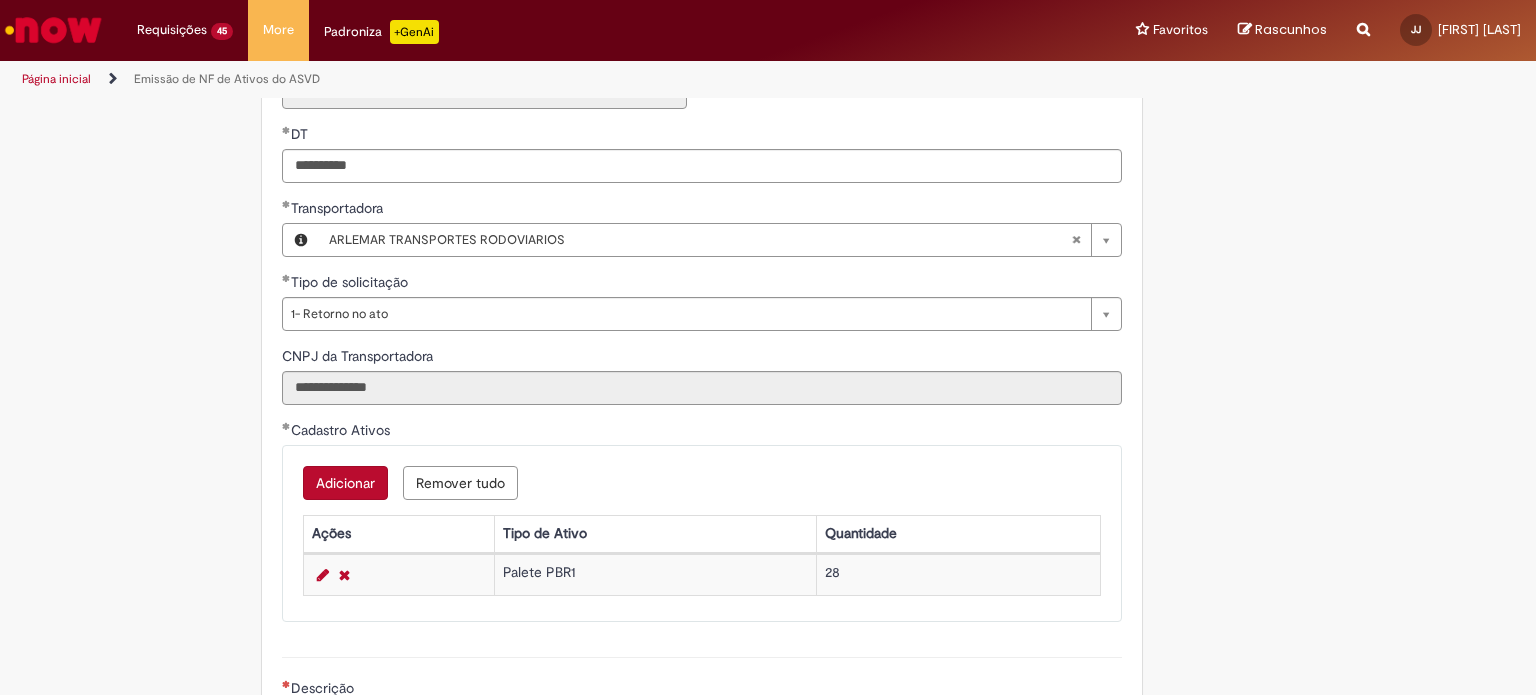 scroll, scrollTop: 900, scrollLeft: 0, axis: vertical 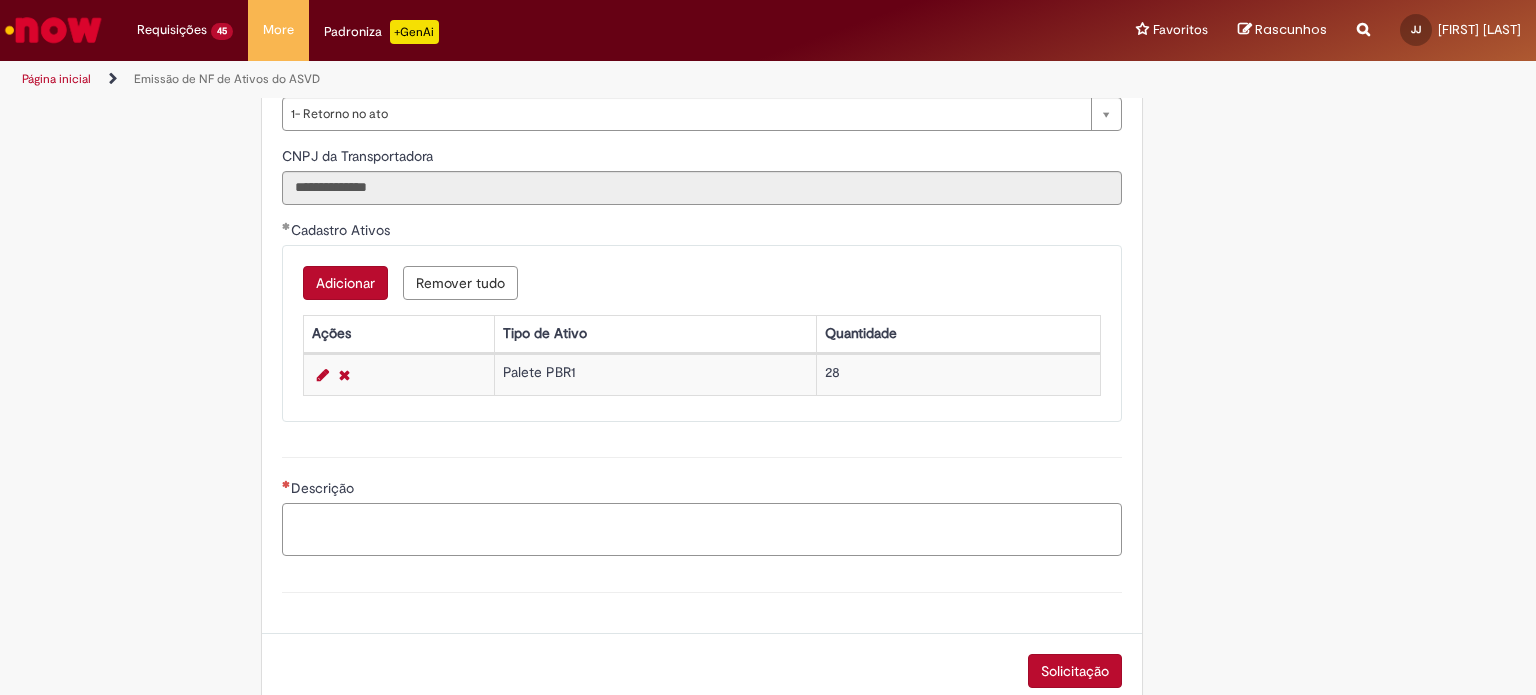 click on "Descrição" at bounding box center [702, 530] 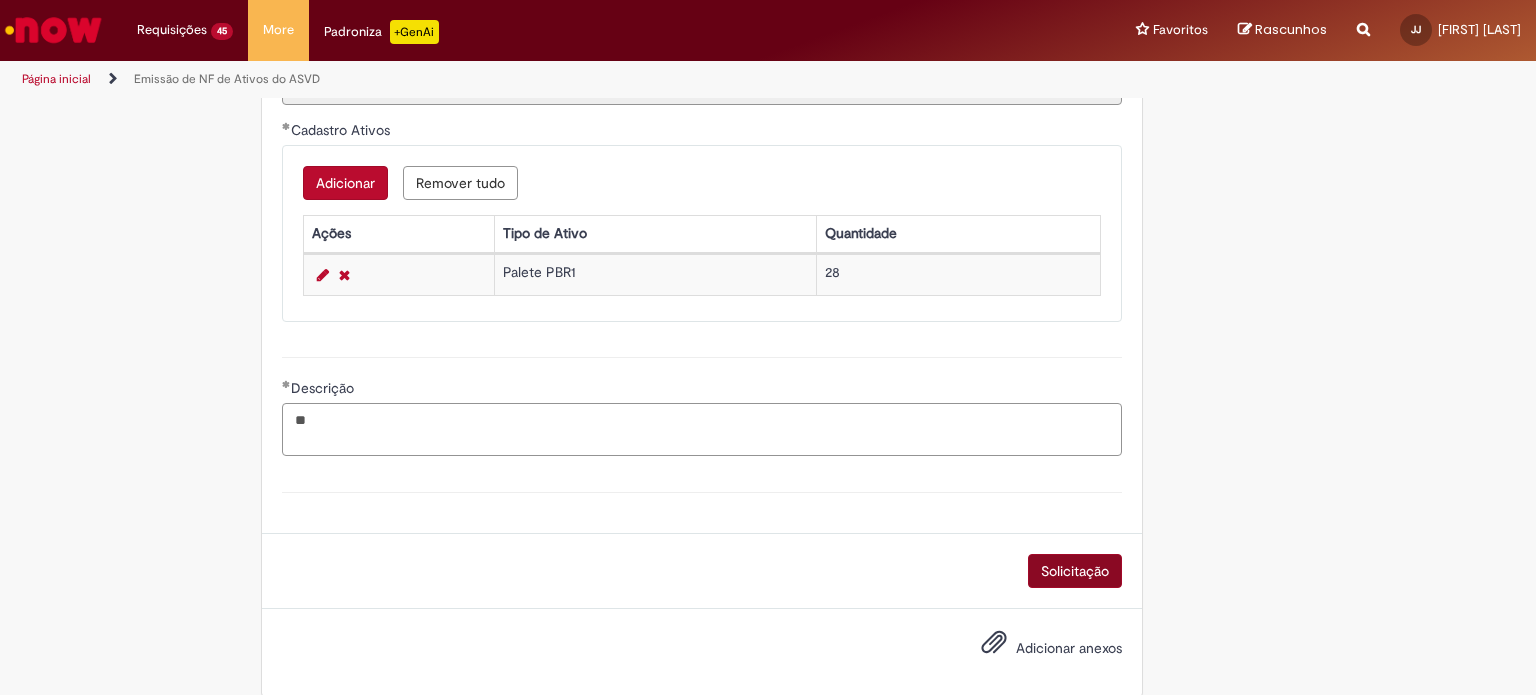 type on "**" 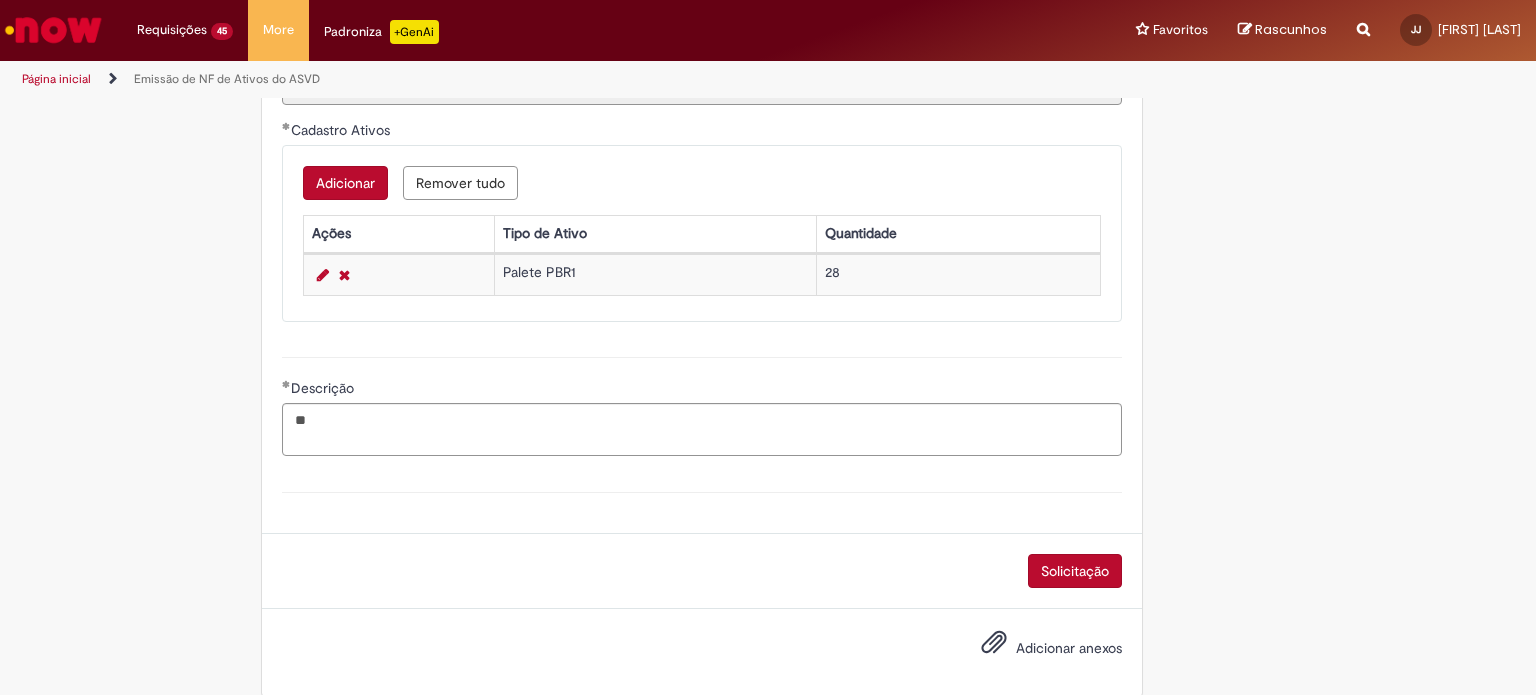 click on "Solicitação" at bounding box center (1075, 571) 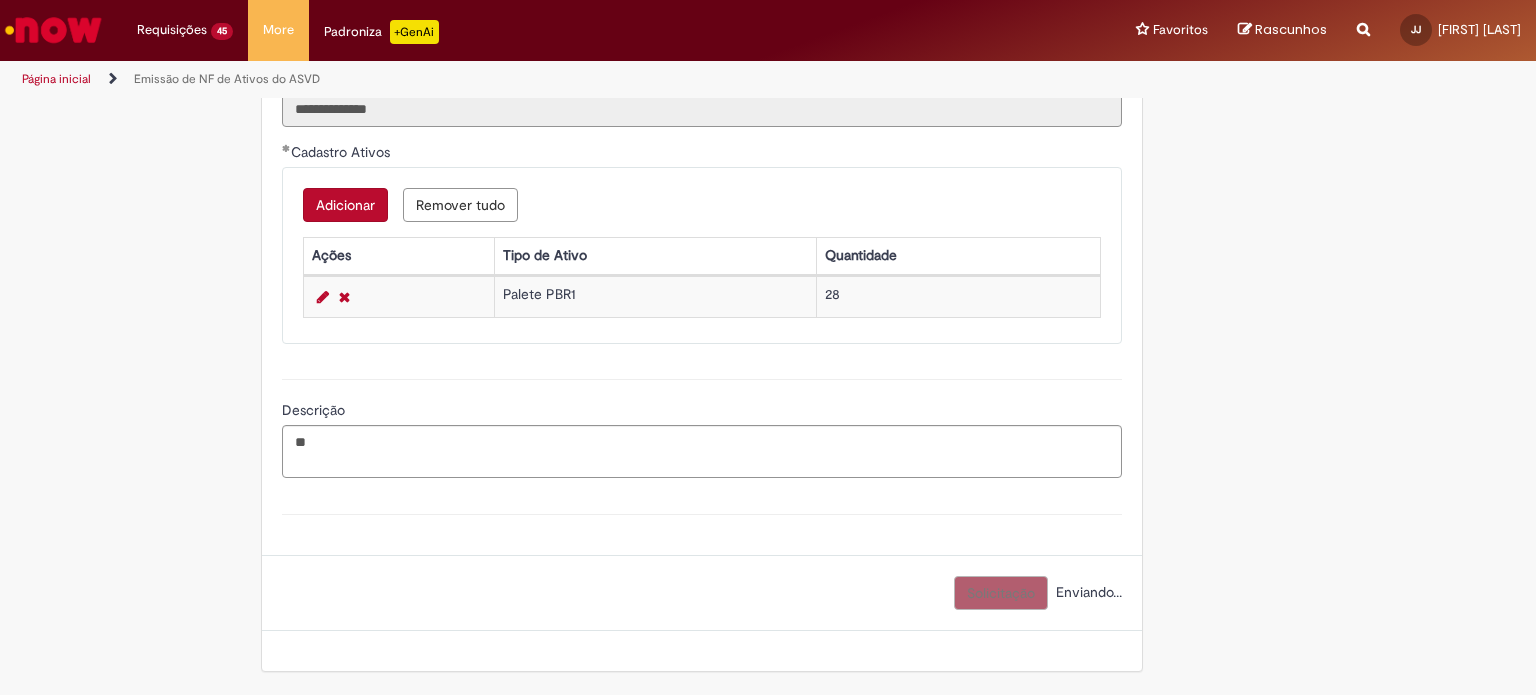scroll, scrollTop: 973, scrollLeft: 0, axis: vertical 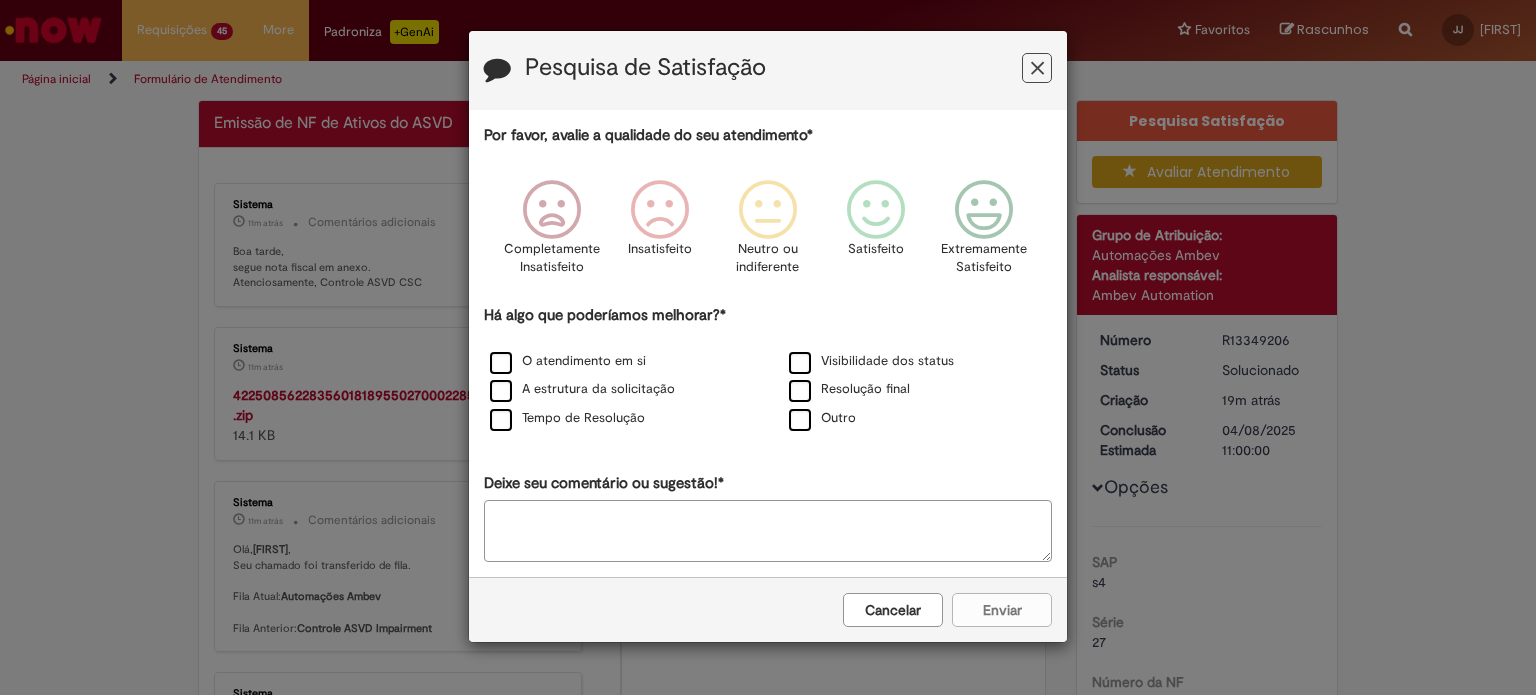 click at bounding box center (1037, 68) 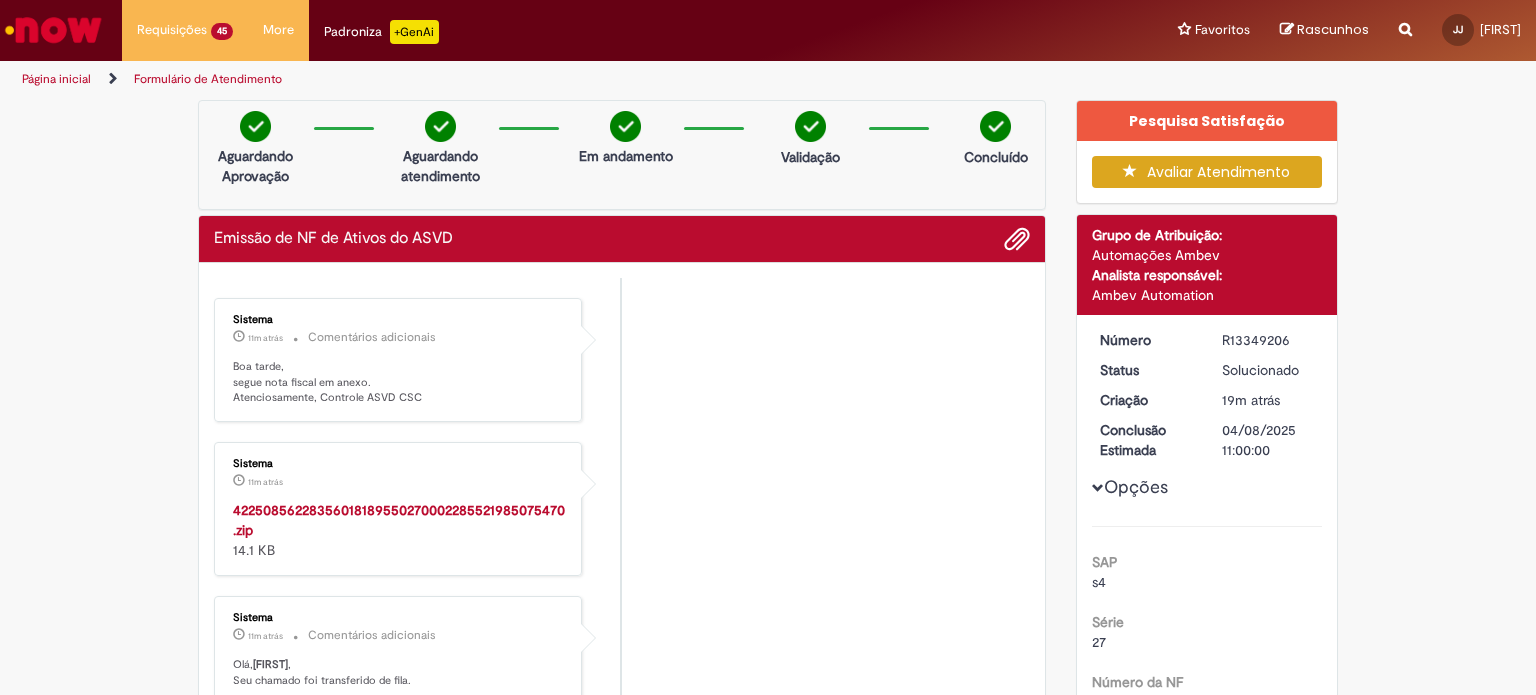 click on "42250856228356018189550270002285521985075470.zip" at bounding box center (399, 520) 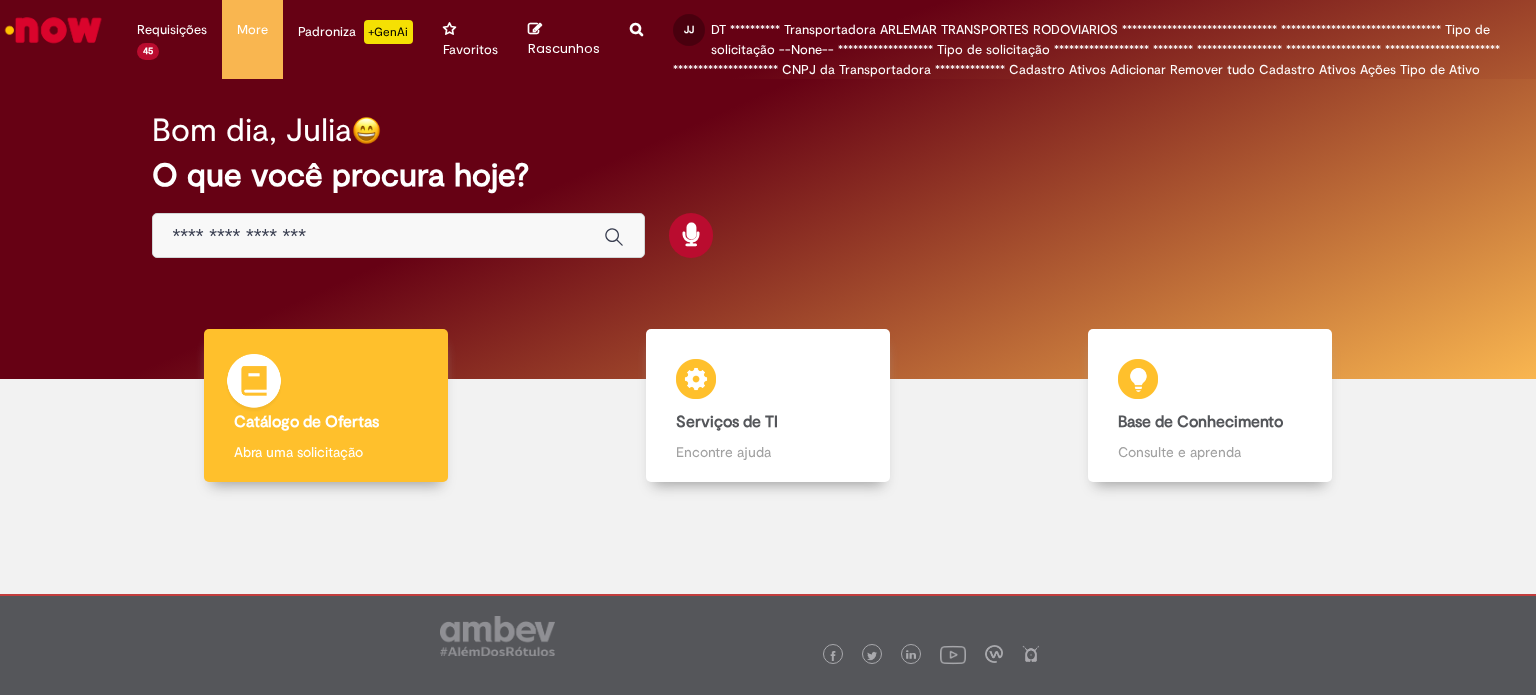 scroll, scrollTop: 0, scrollLeft: 0, axis: both 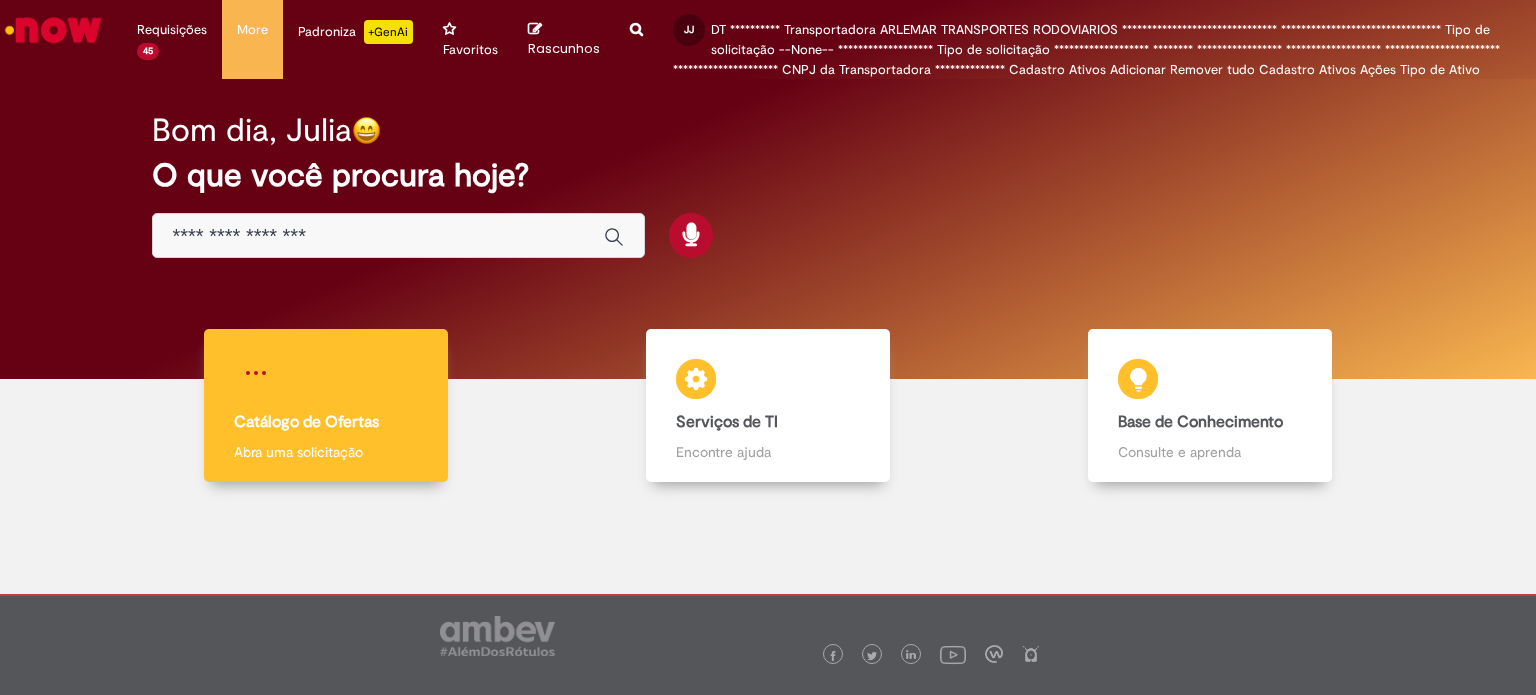 click on "Catálogo de Ofertas" at bounding box center [325, 423] 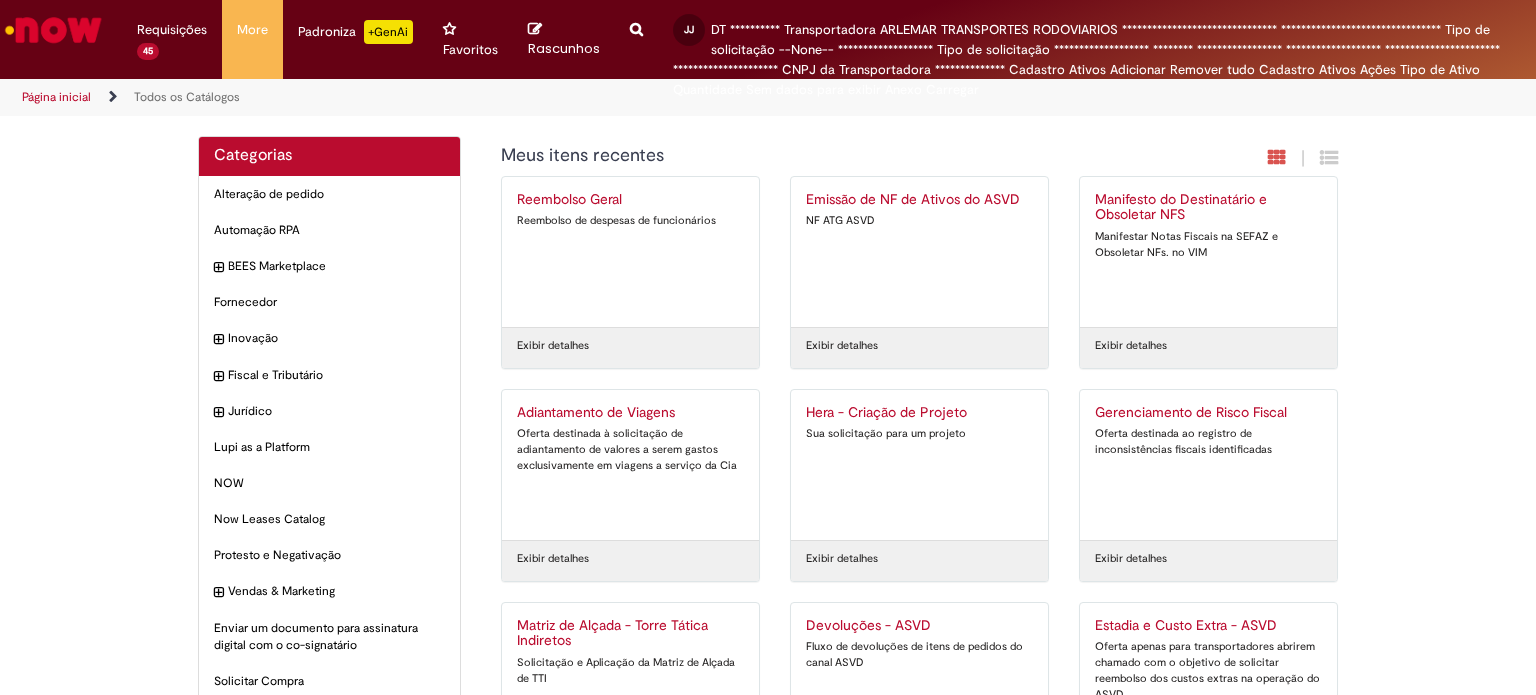 click on "NF ATG ASVD" at bounding box center [919, 221] 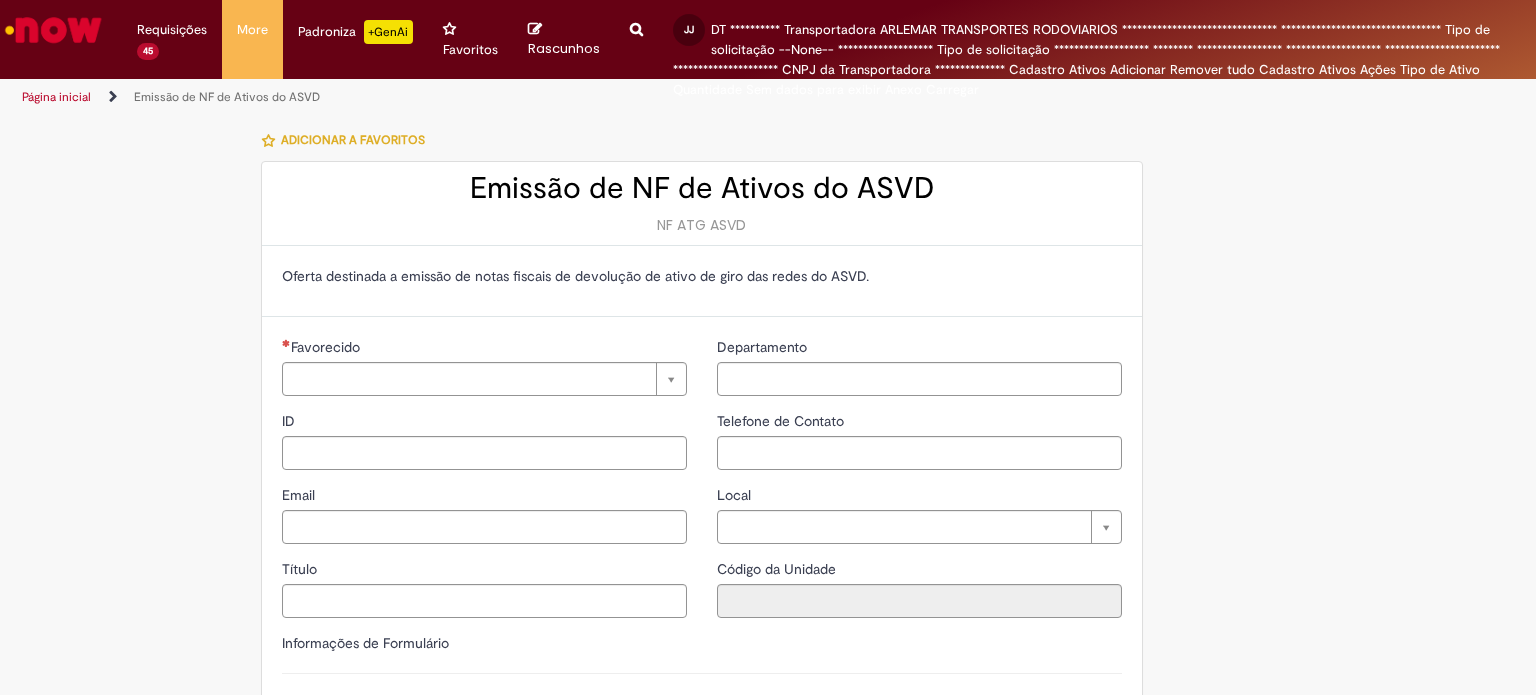 type on "**********" 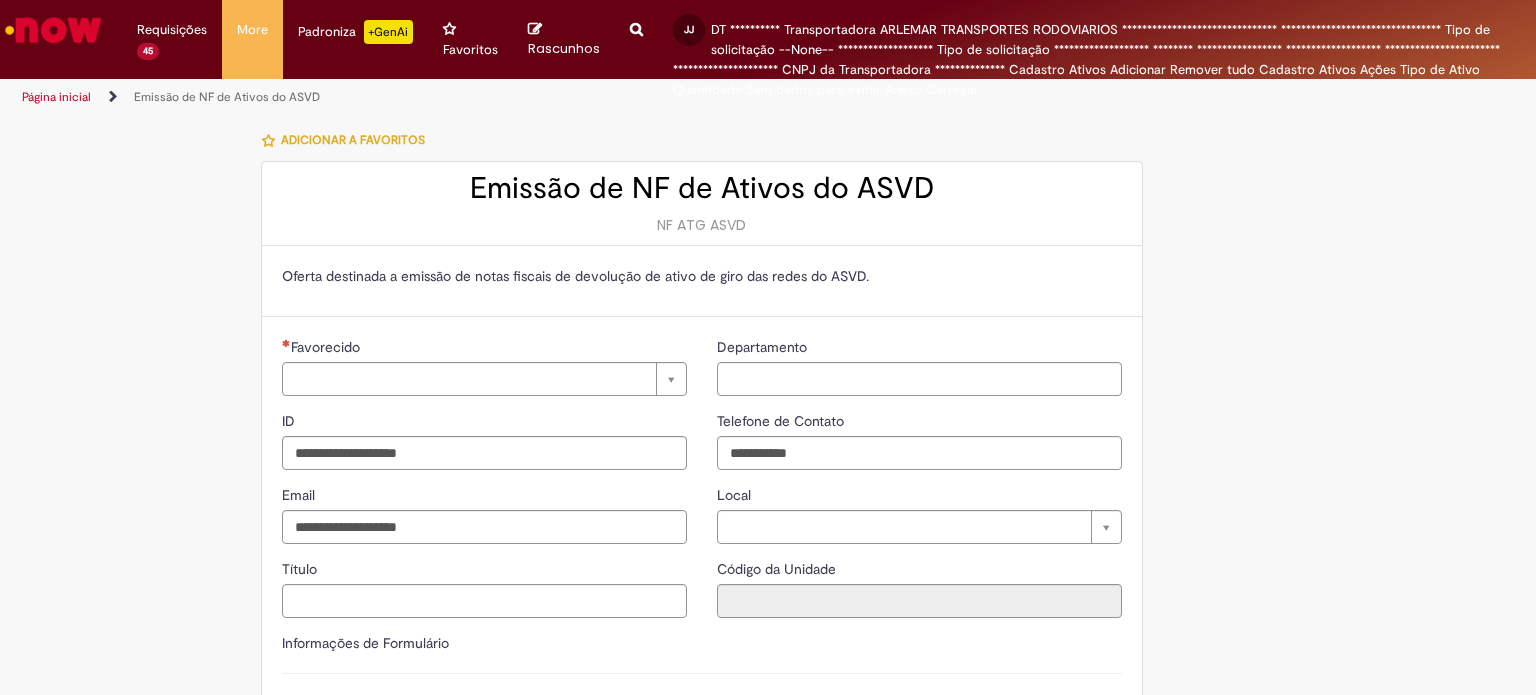 type on "**********" 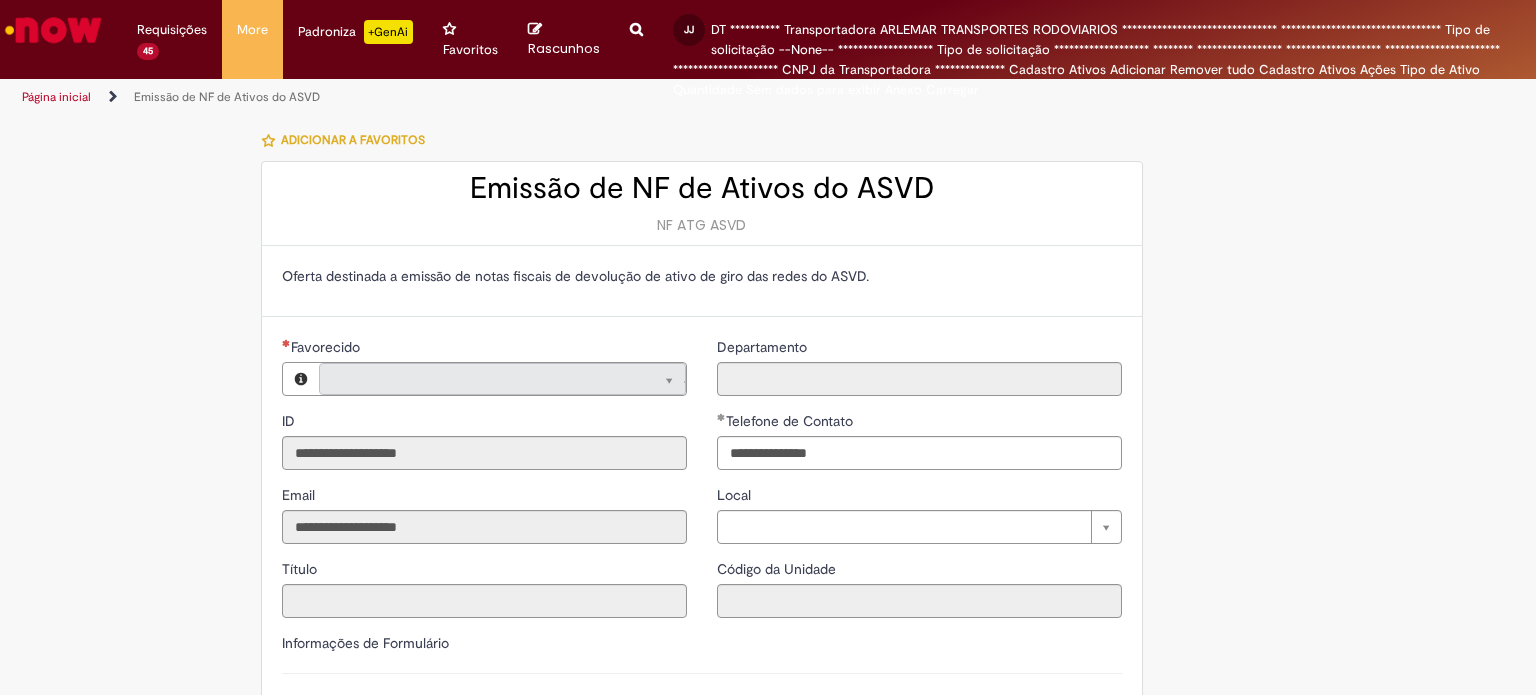 type on "**********" 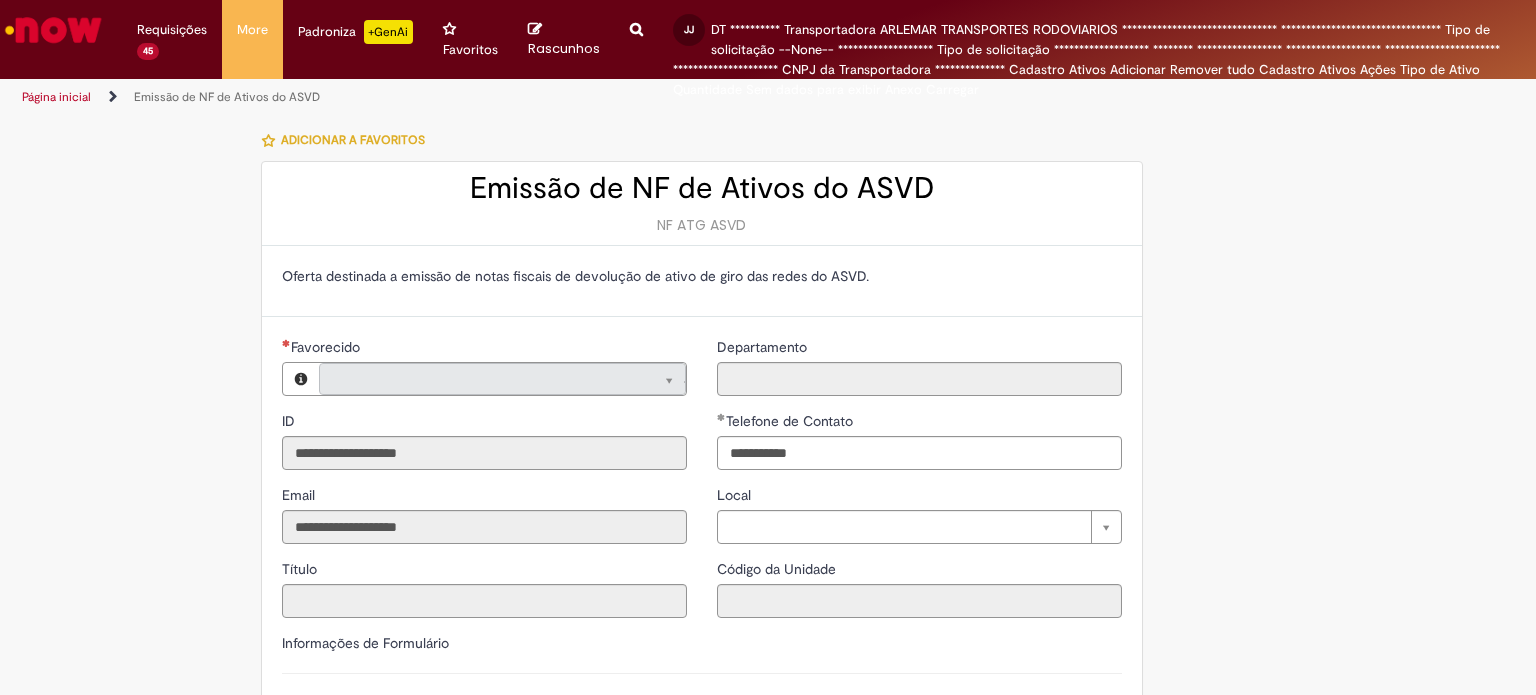 type on "**********" 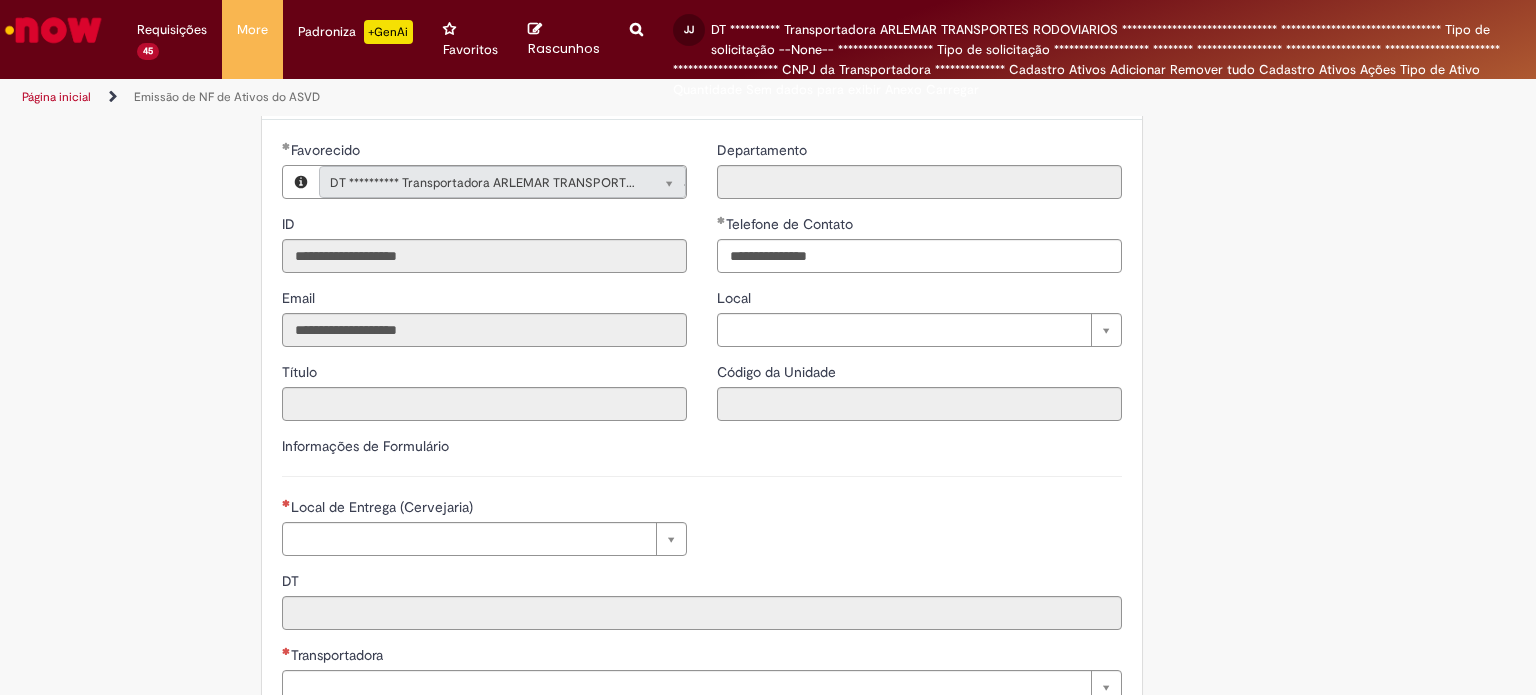 scroll, scrollTop: 200, scrollLeft: 0, axis: vertical 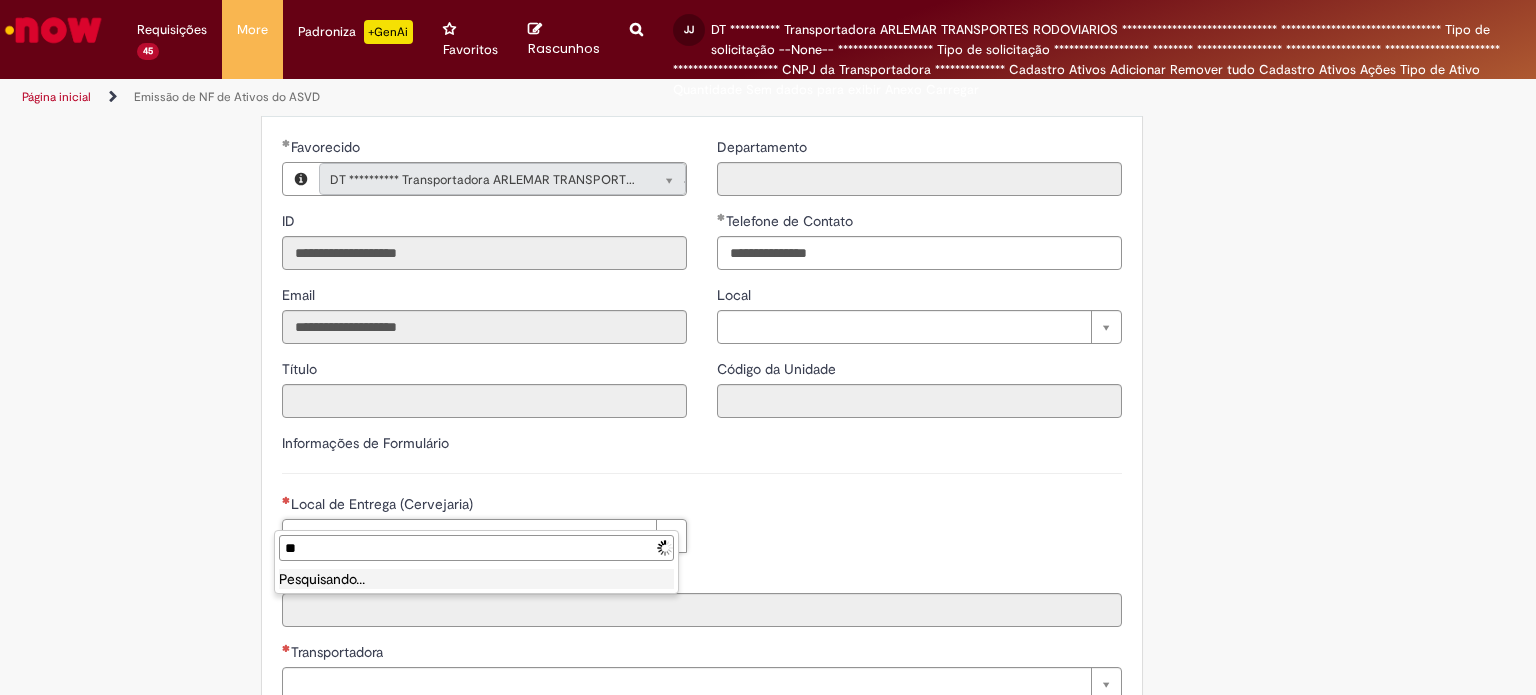 type on "***" 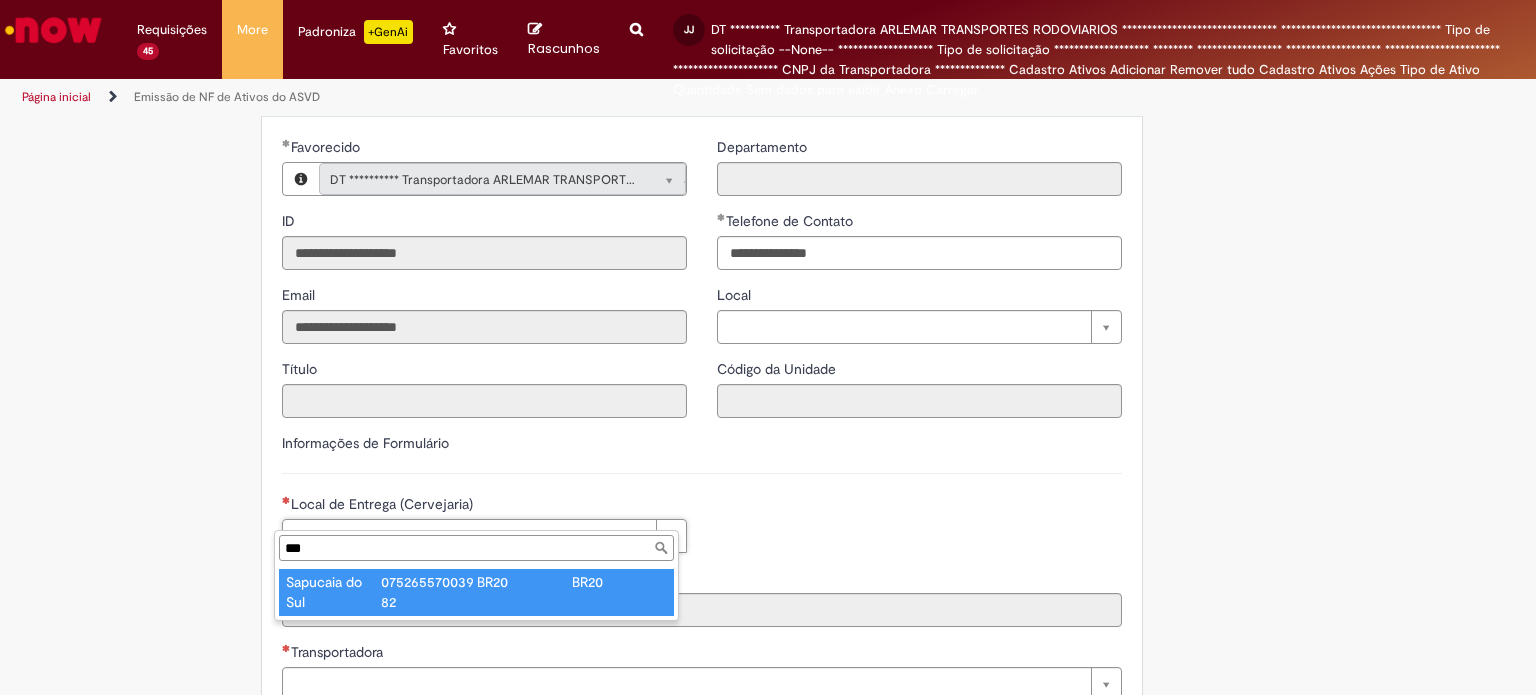 type on "**********" 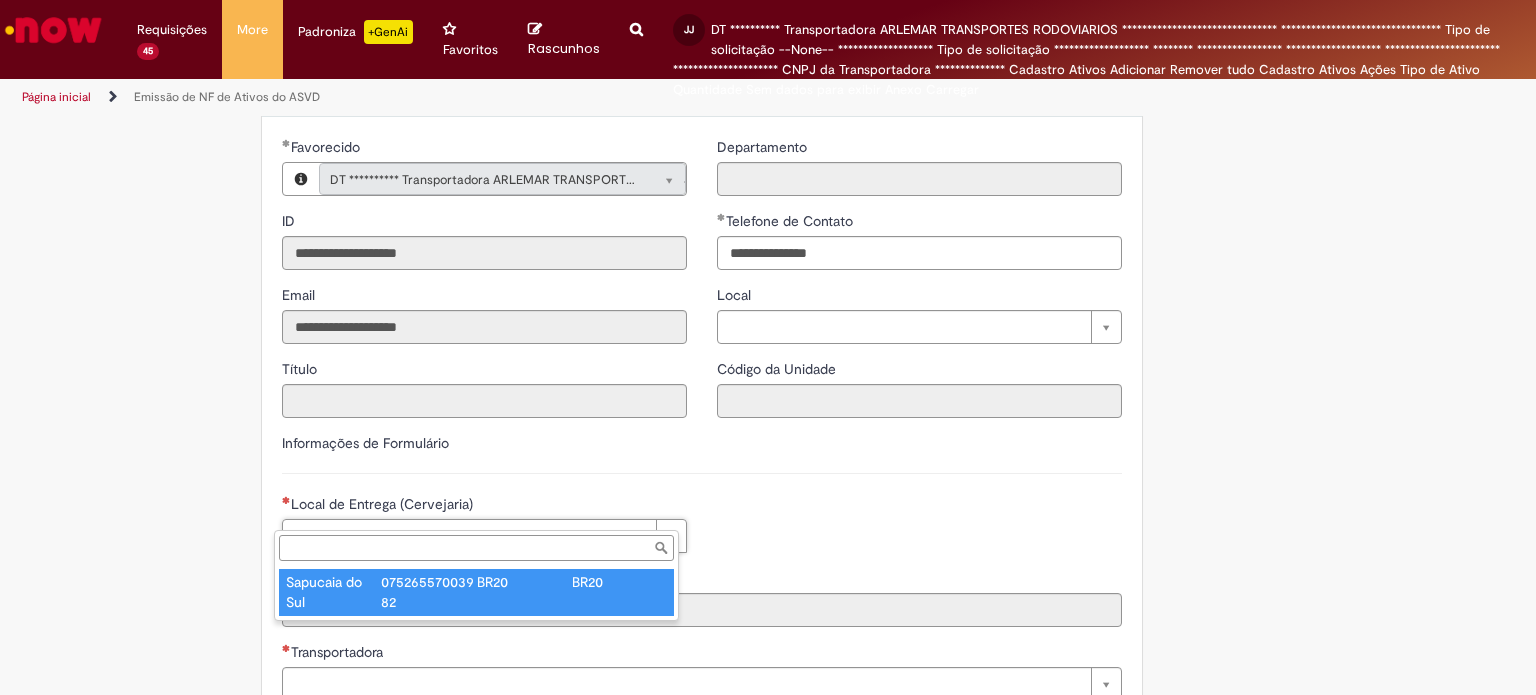 type on "****" 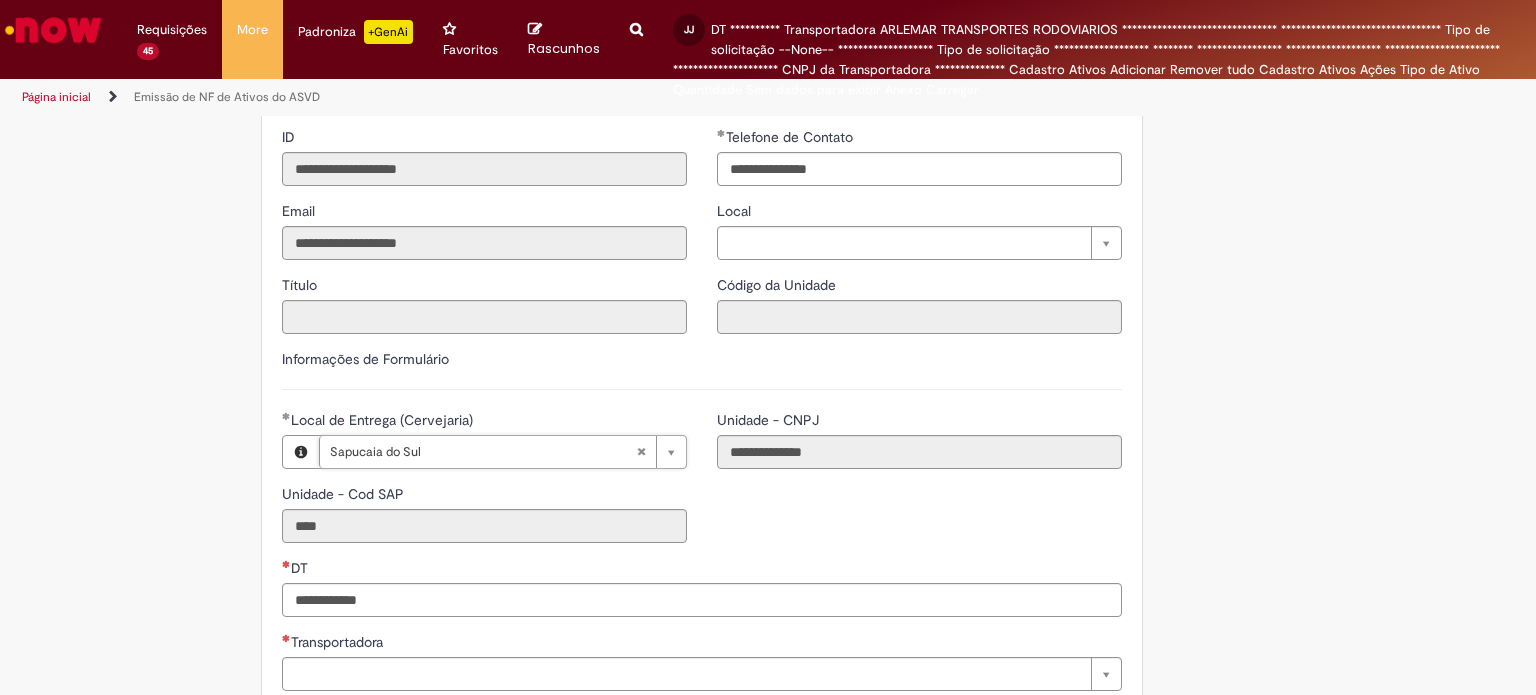 scroll, scrollTop: 400, scrollLeft: 0, axis: vertical 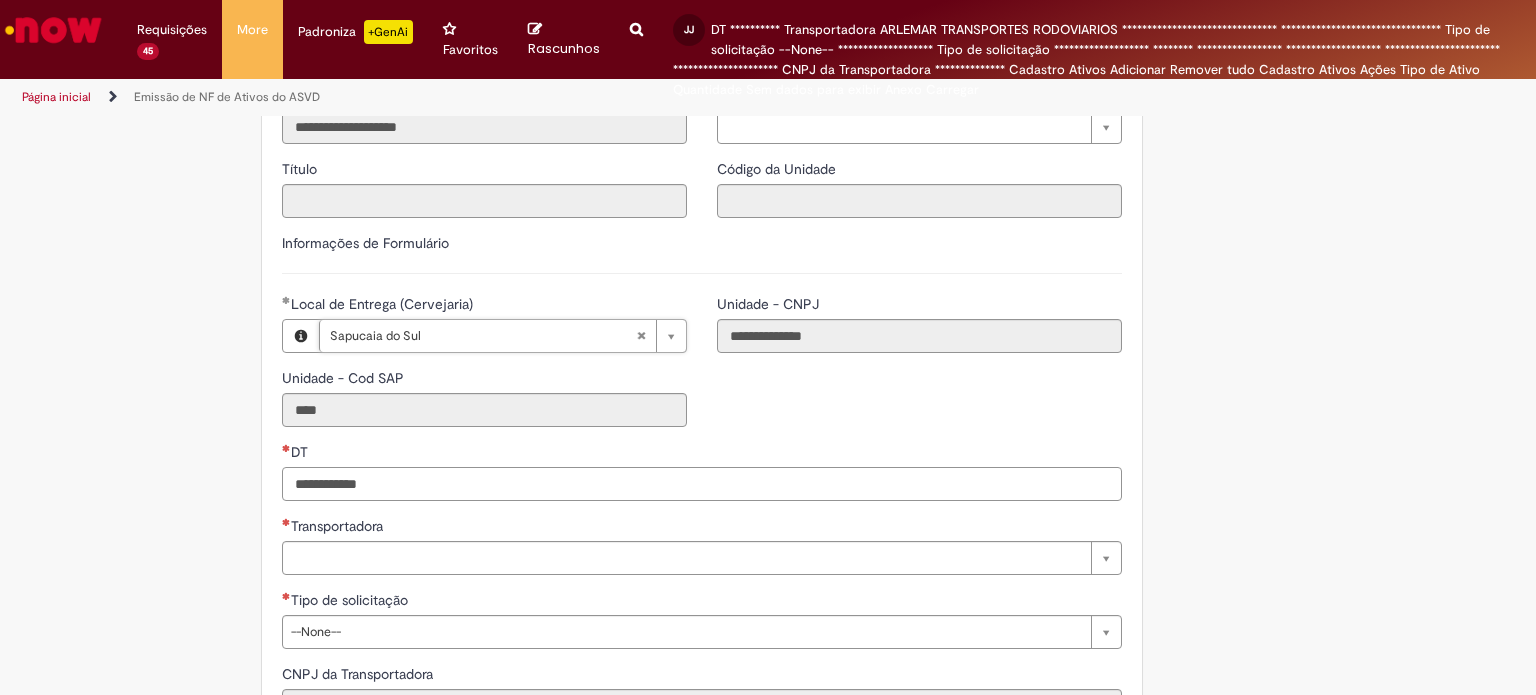 click on "DT" at bounding box center [702, 484] 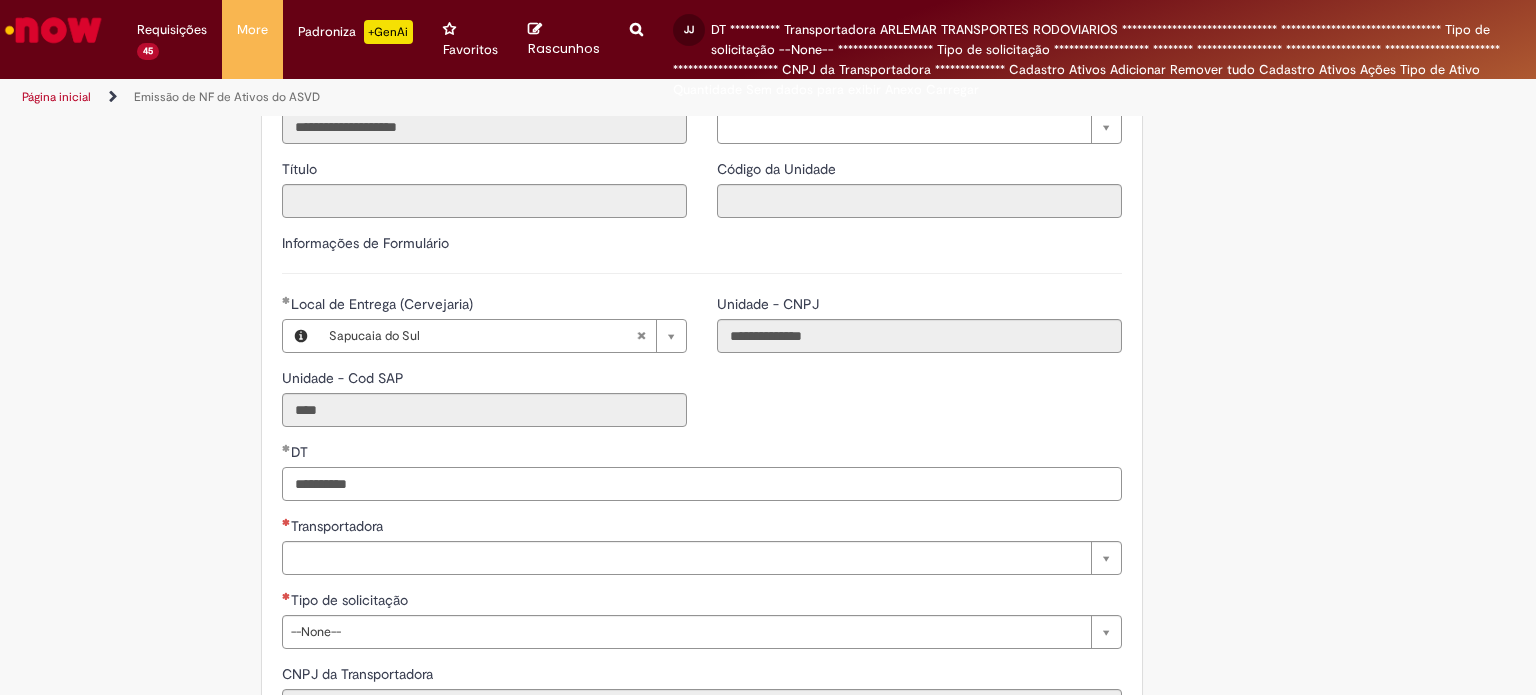 type on "**********" 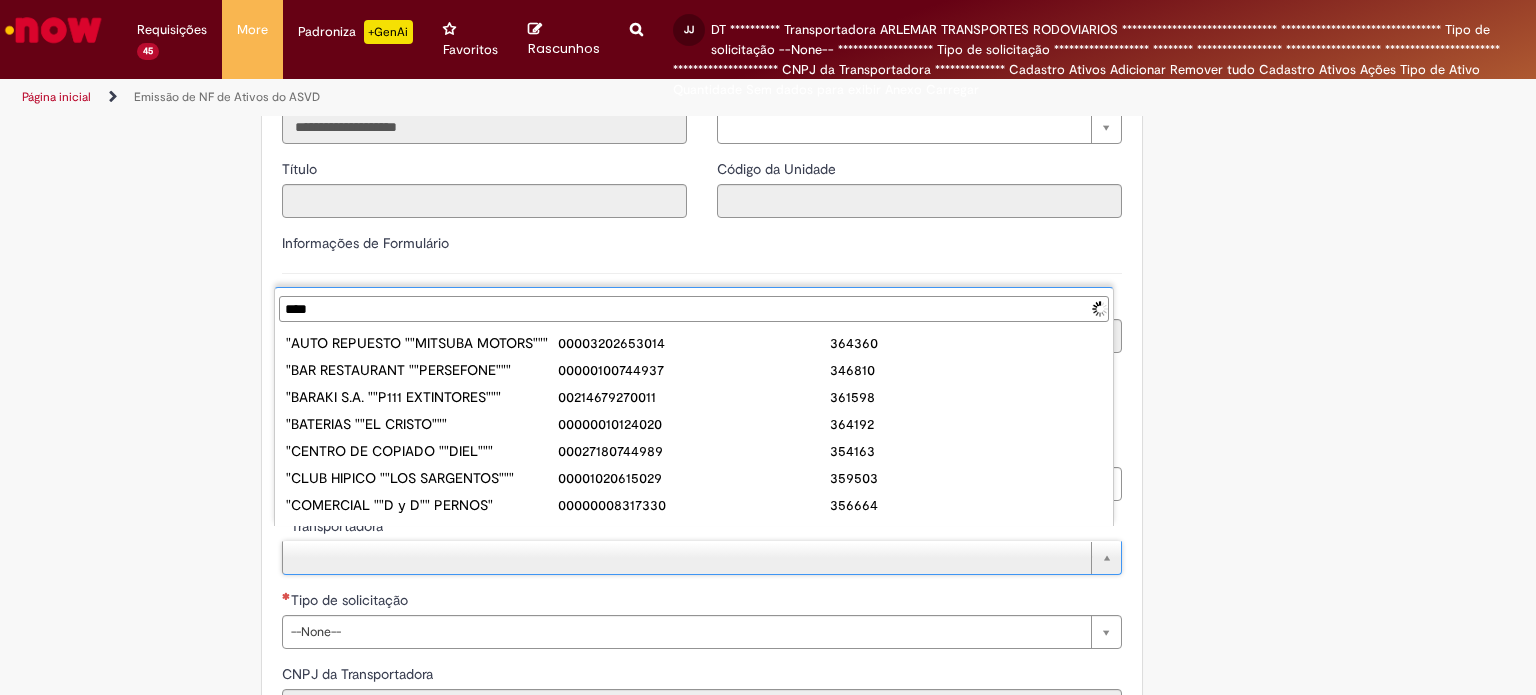 type on "*****" 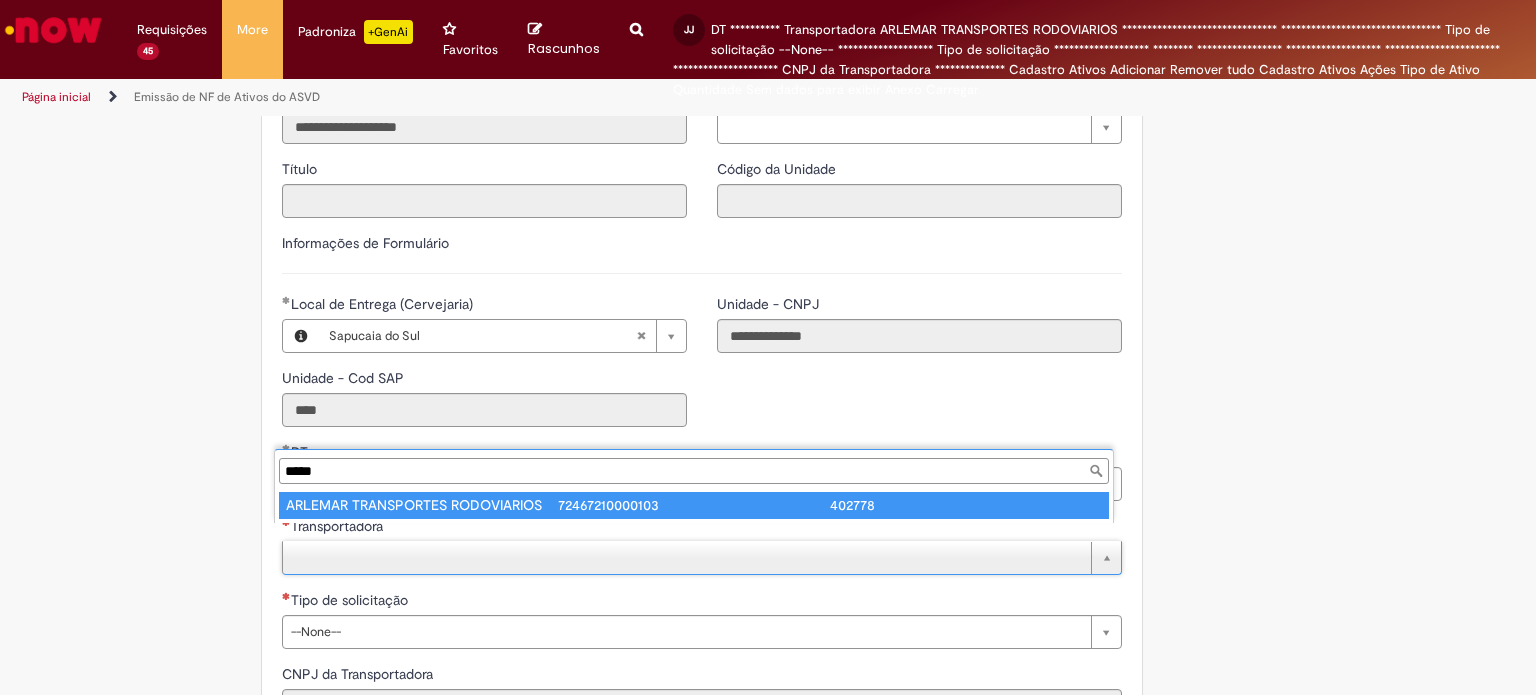 type on "**********" 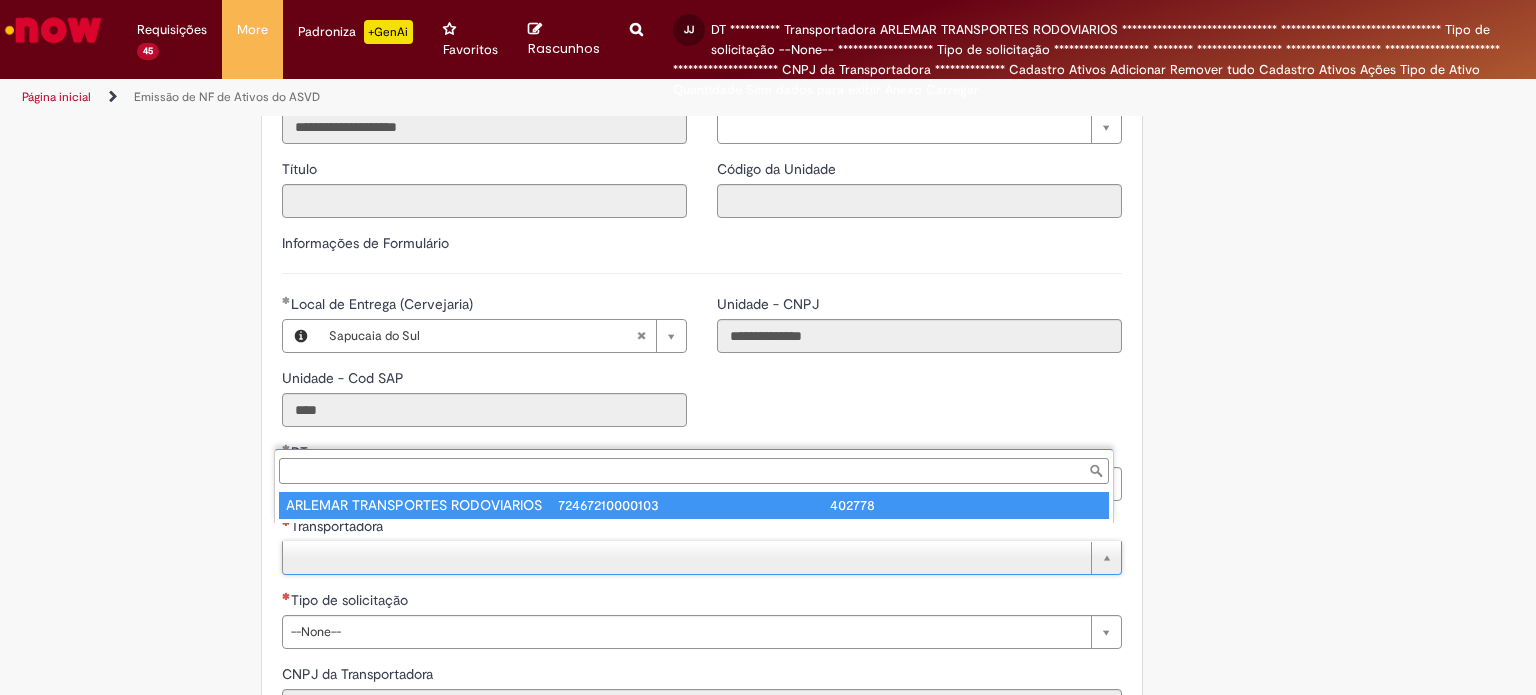 type on "**********" 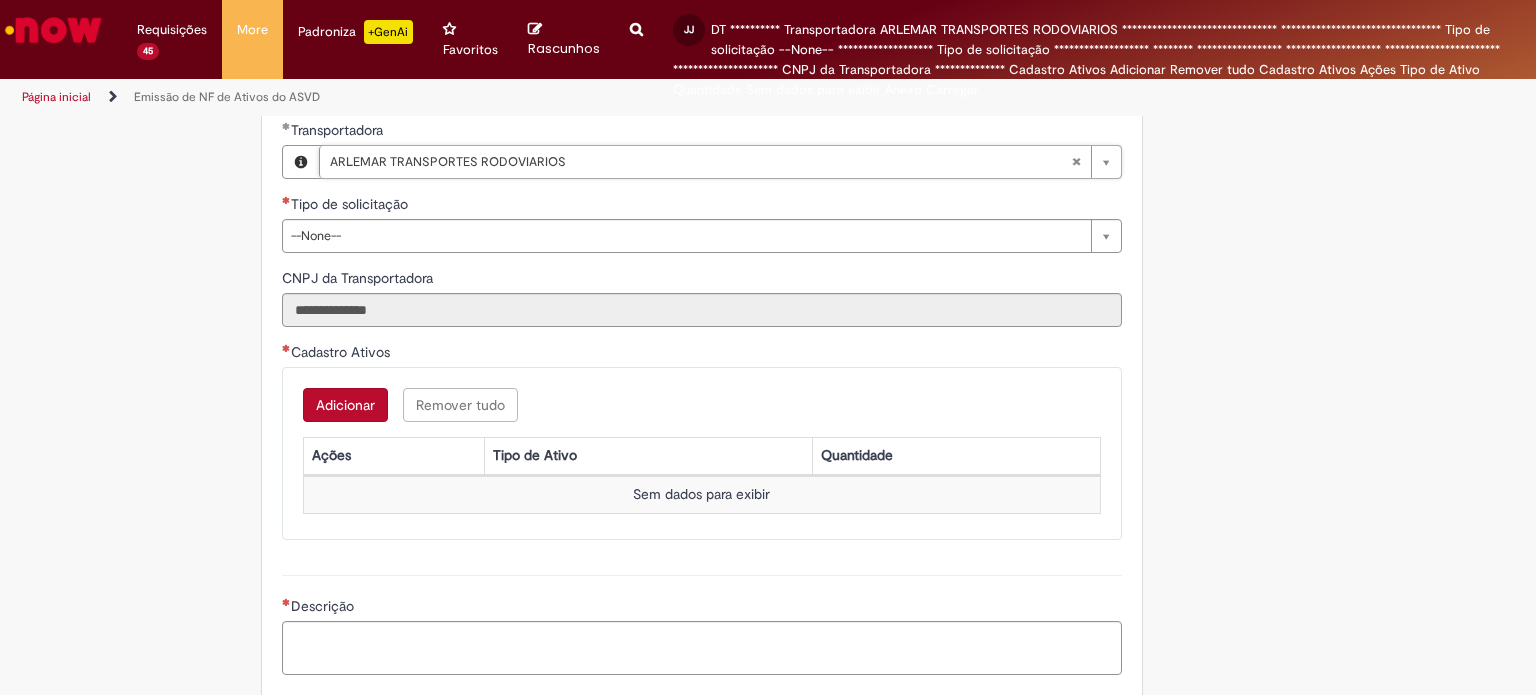 scroll, scrollTop: 800, scrollLeft: 0, axis: vertical 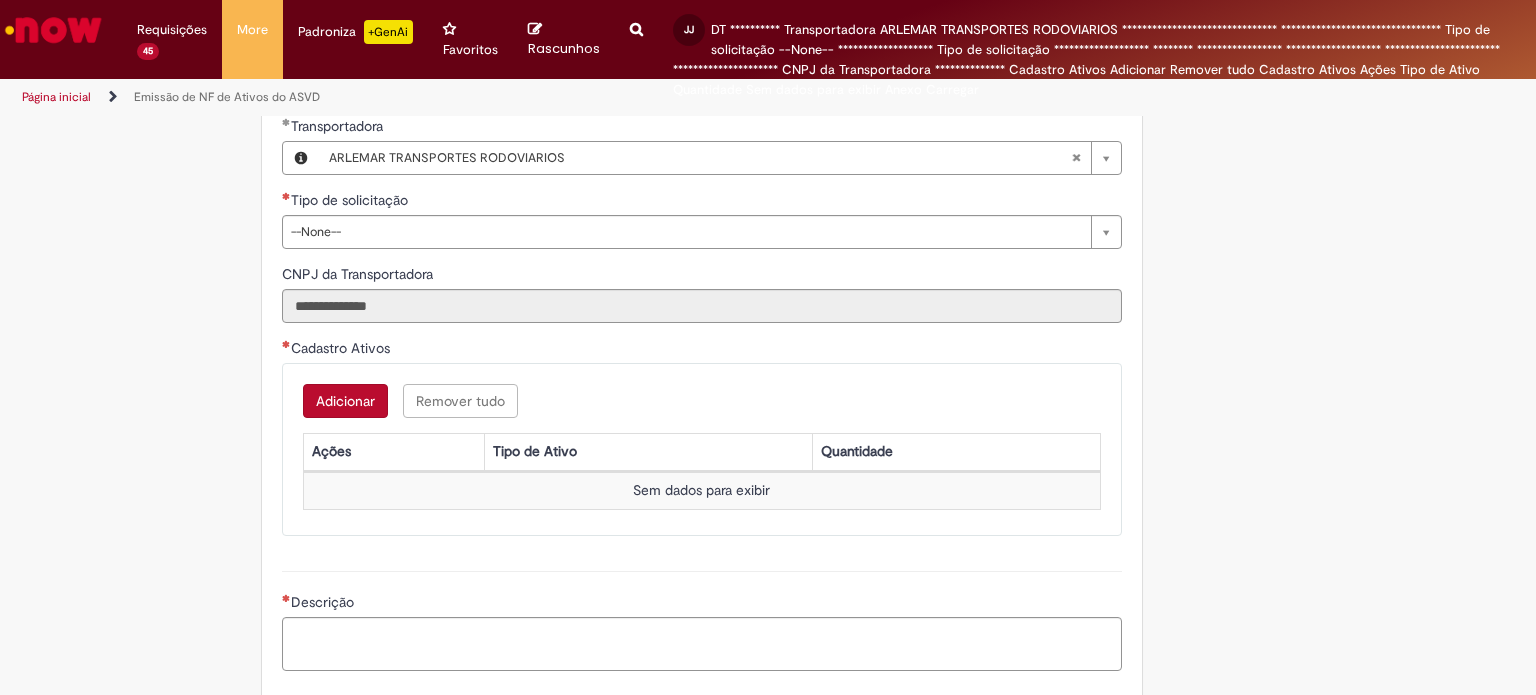 click on "**********" at bounding box center [702, 296] 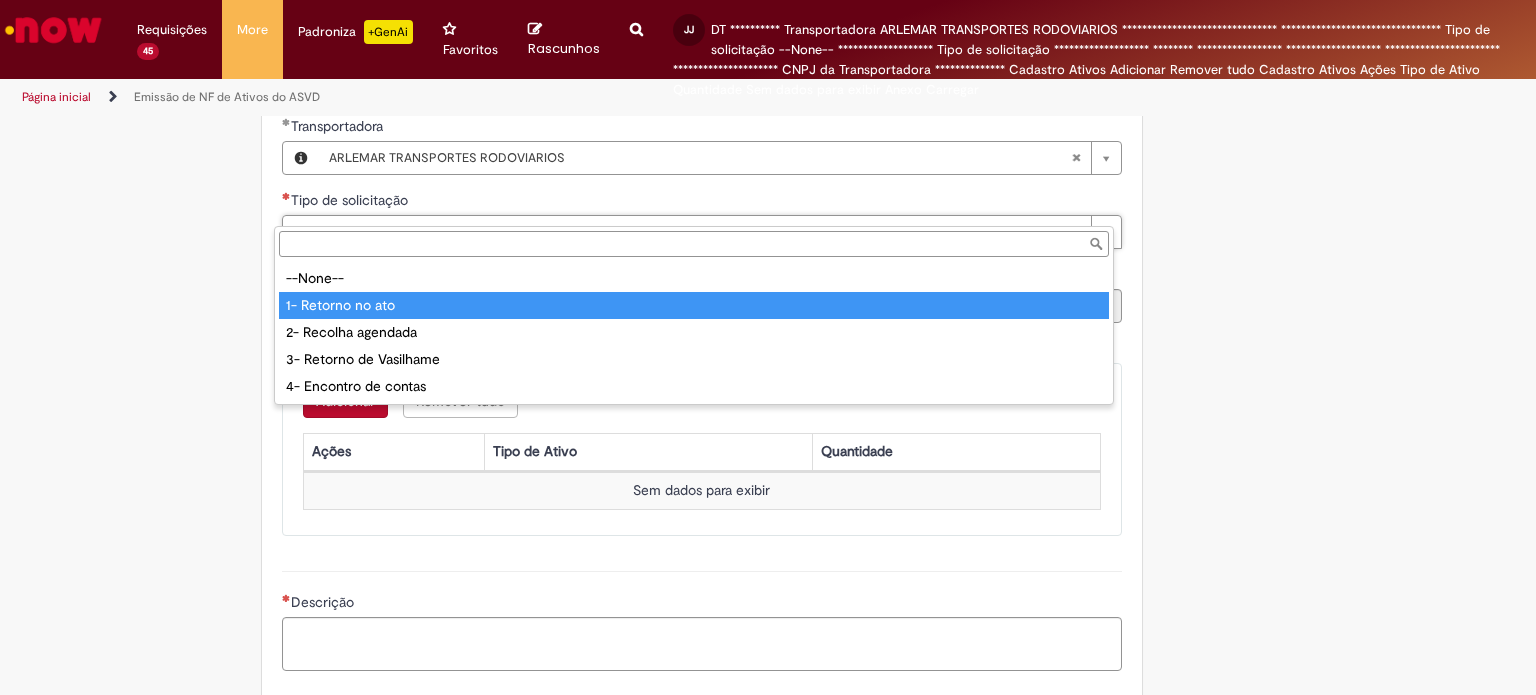 type on "**********" 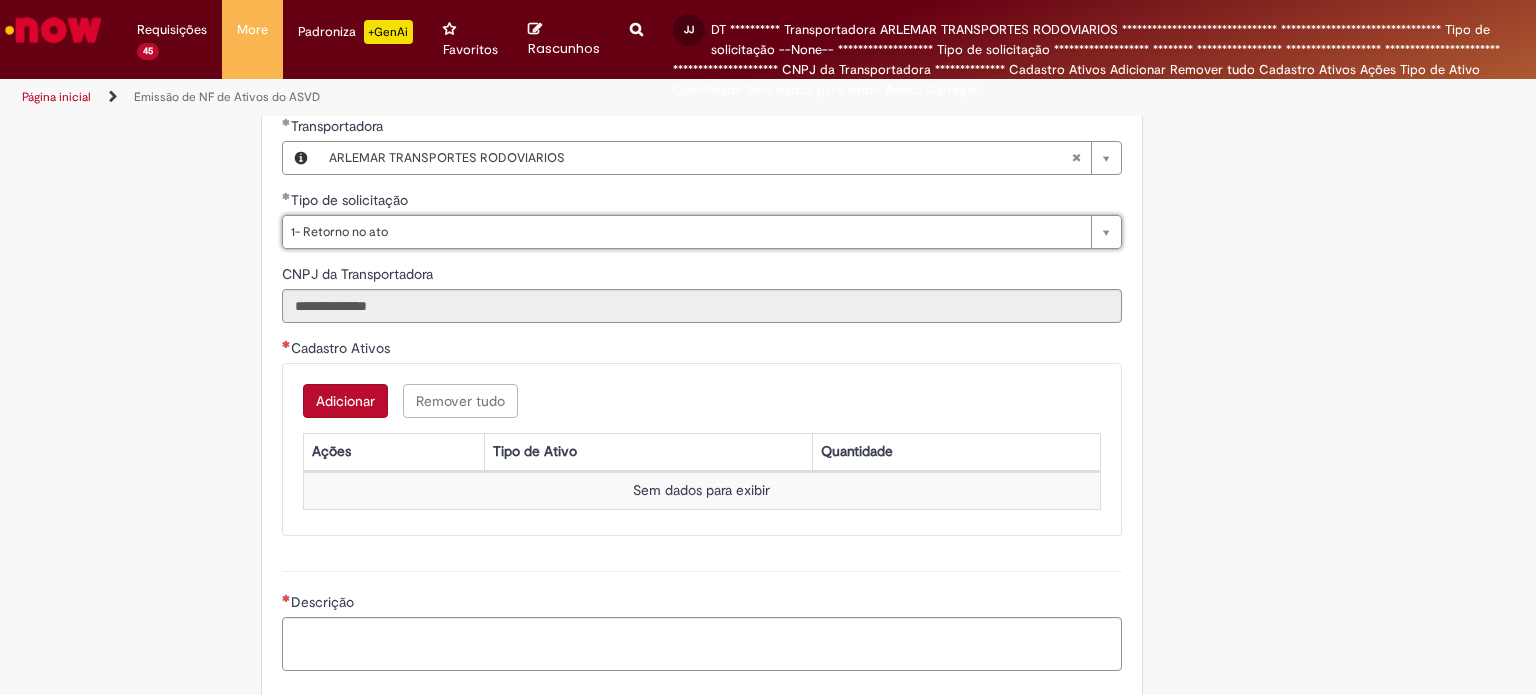 click on "Adicionar" at bounding box center [345, 401] 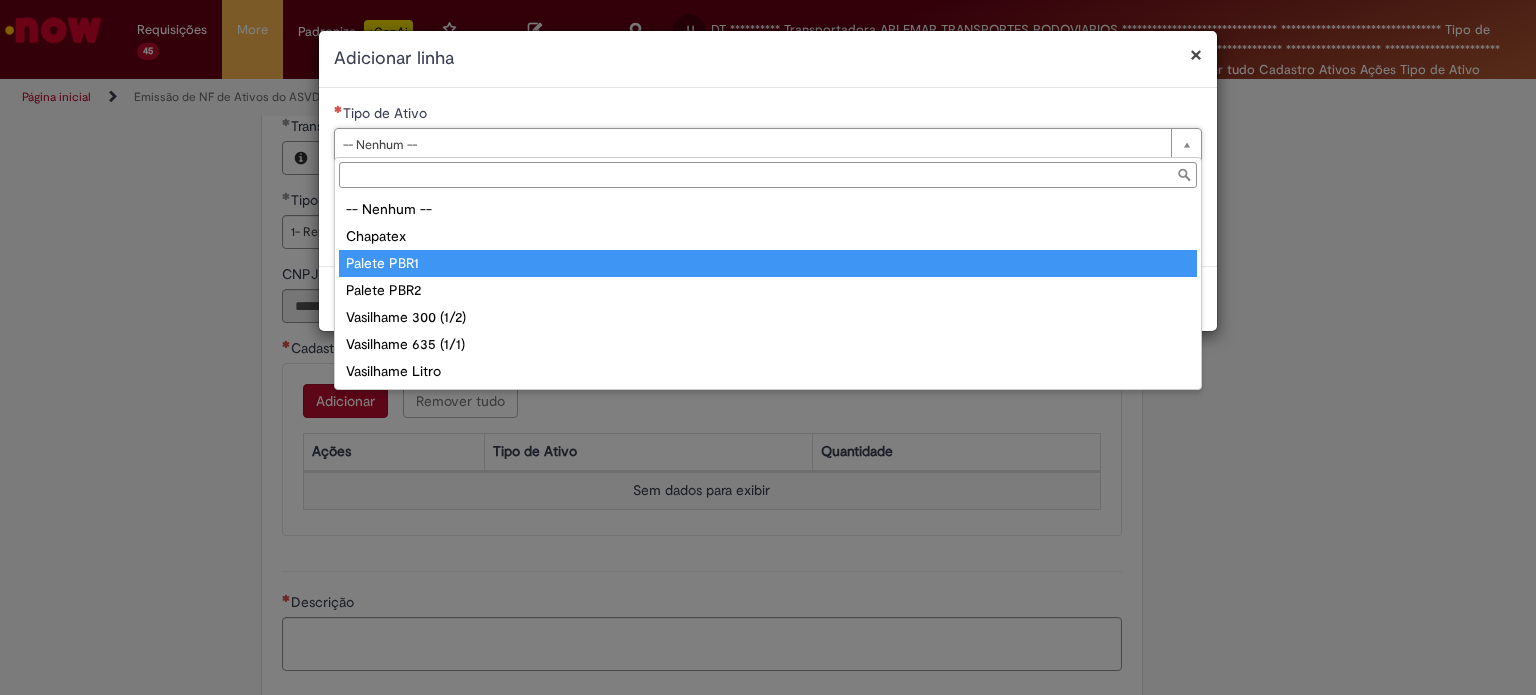drag, startPoint x: 432, startPoint y: 247, endPoint x: 428, endPoint y: 266, distance: 19.416489 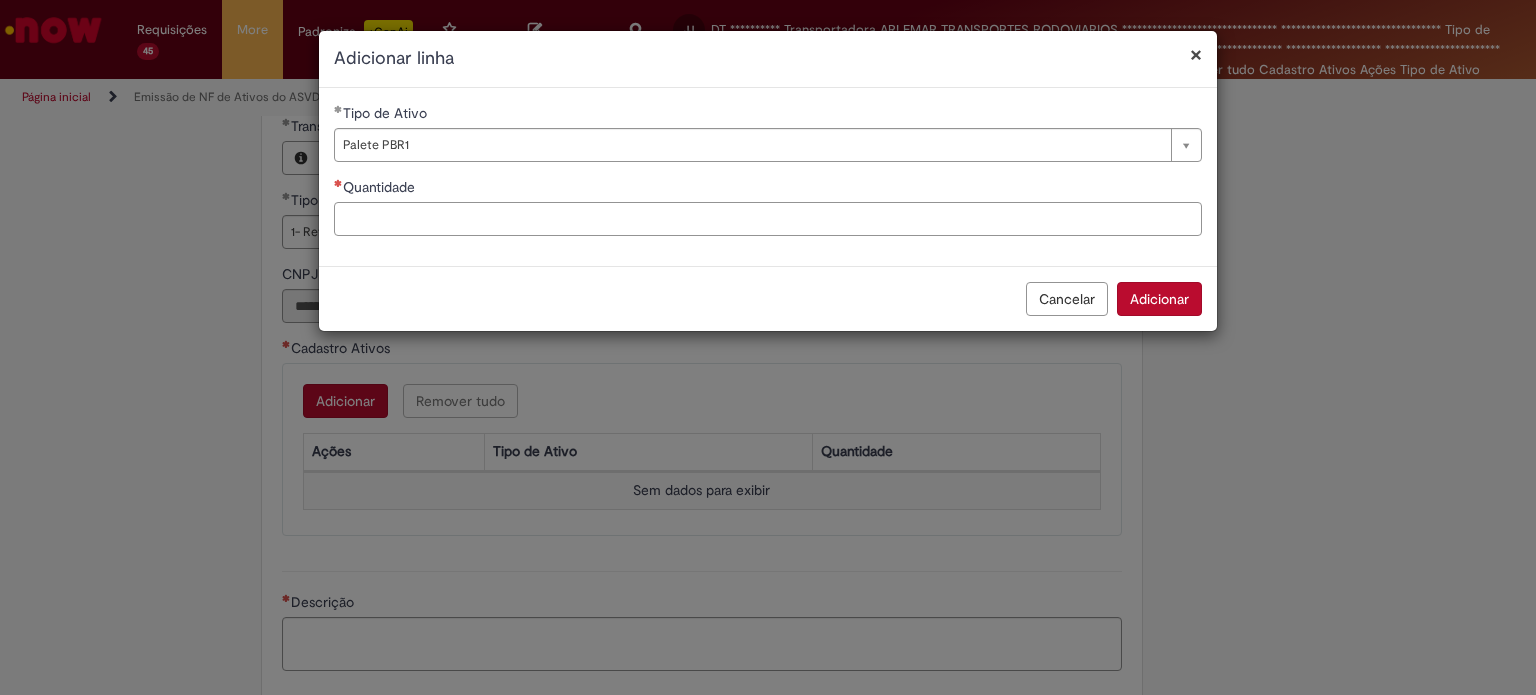 click on "Quantidade" at bounding box center [768, 219] 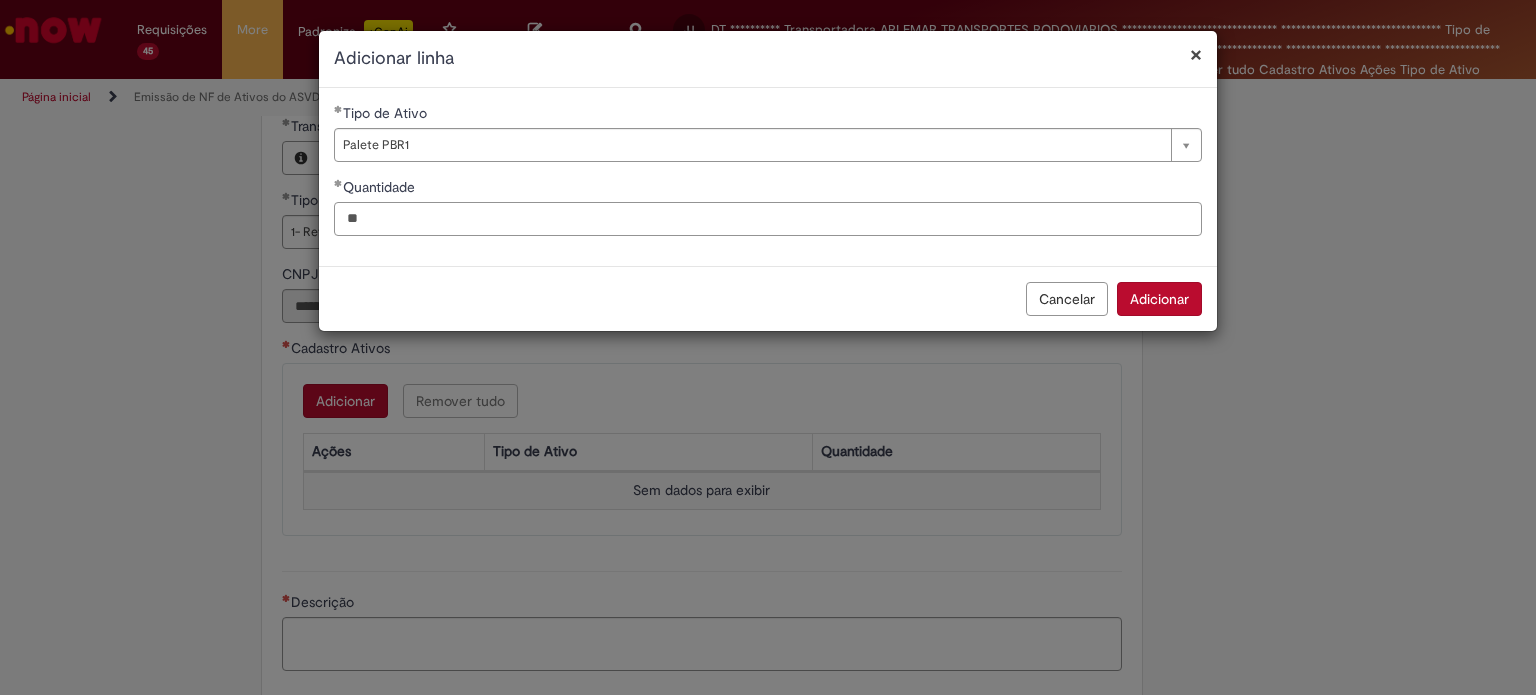 type on "**" 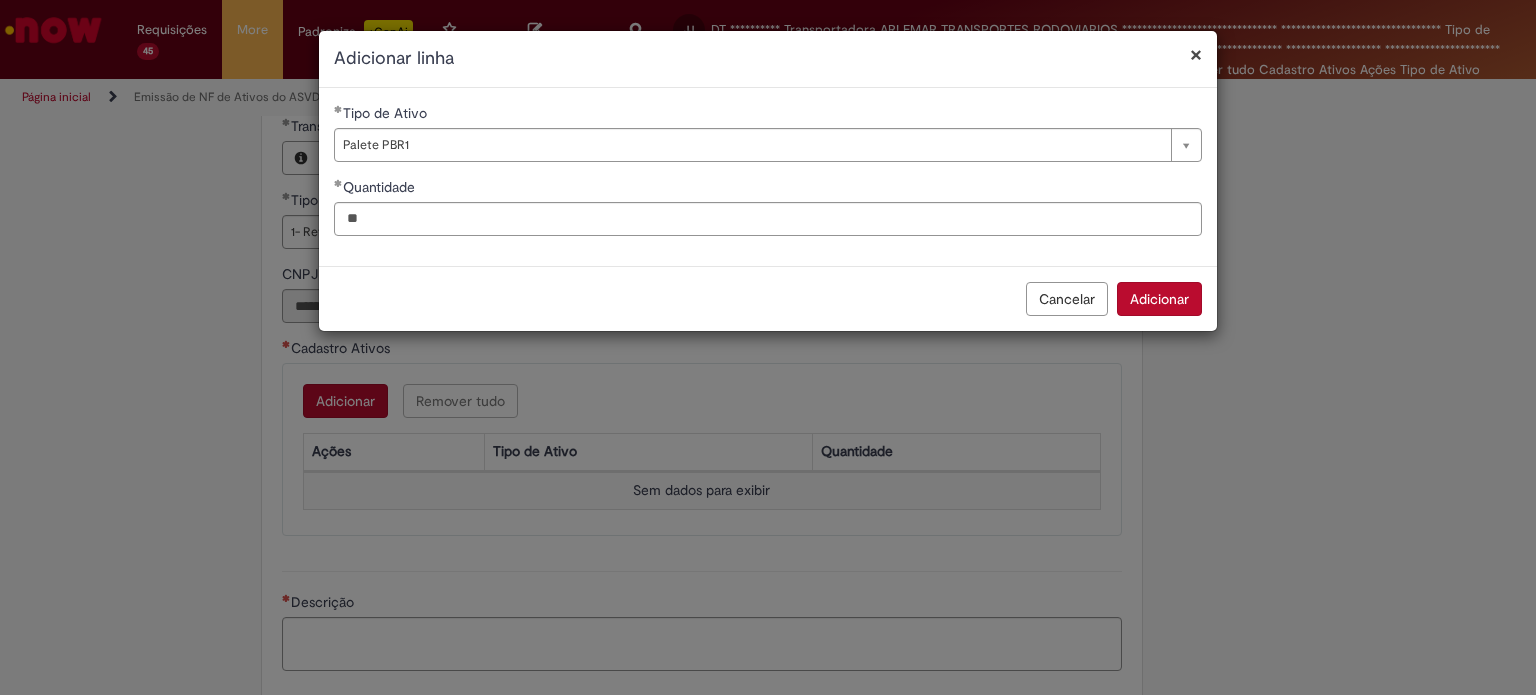 click on "Cancelar" at bounding box center (1067, 299) 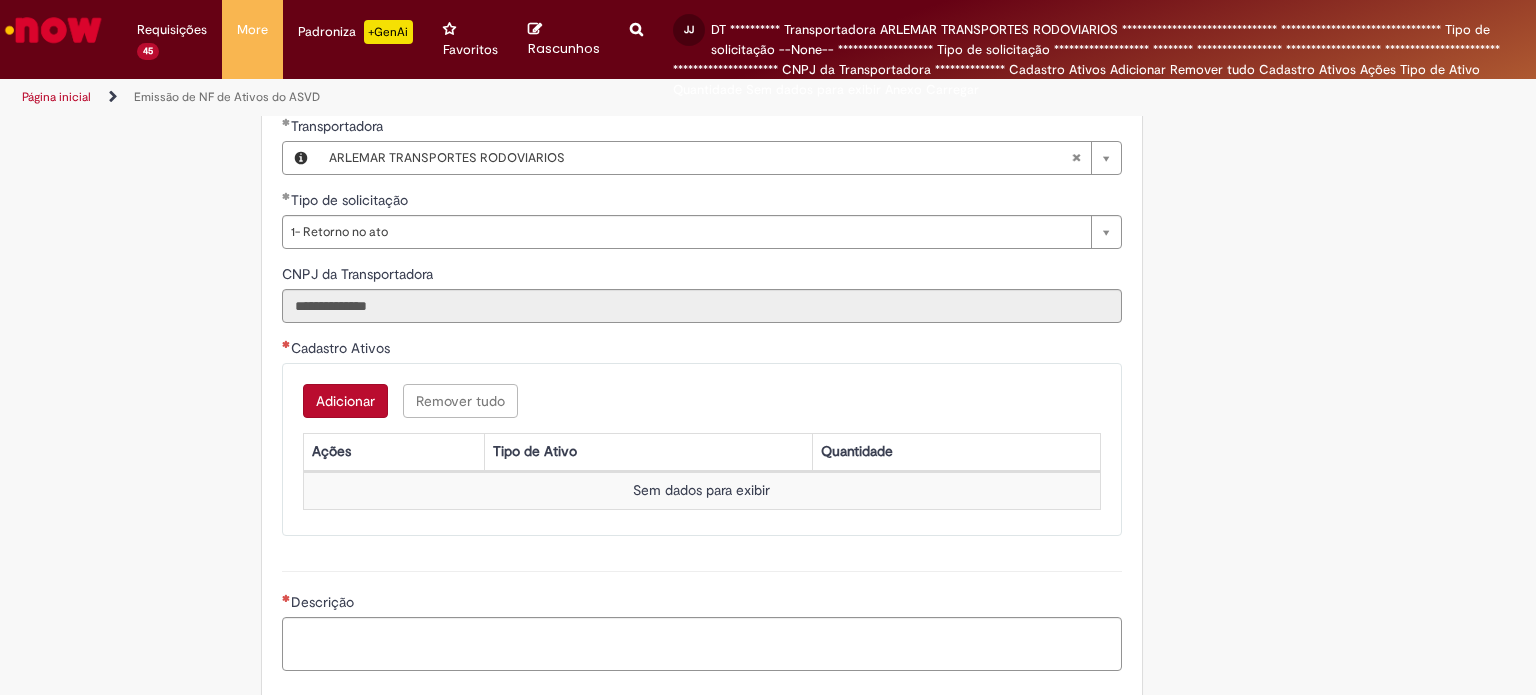click on "Adicionar" at bounding box center [345, 401] 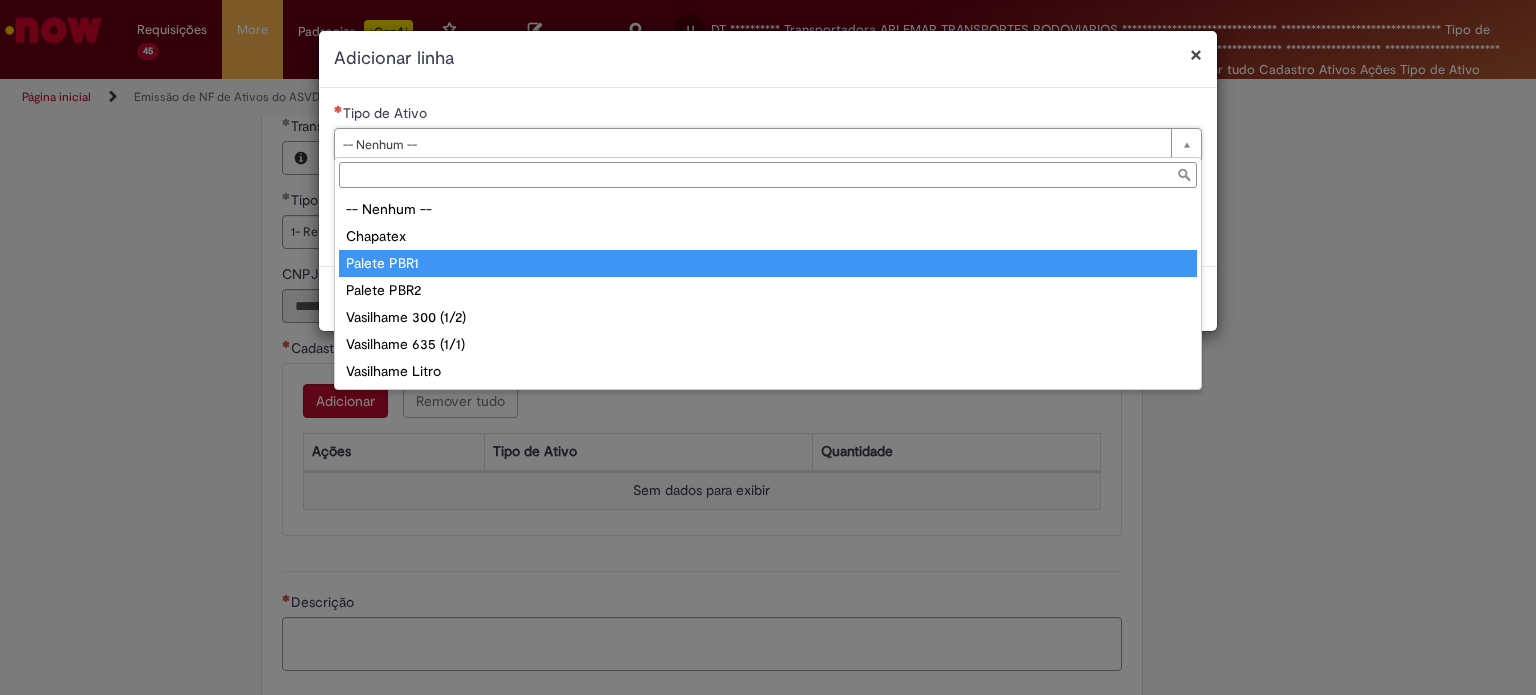 type on "**********" 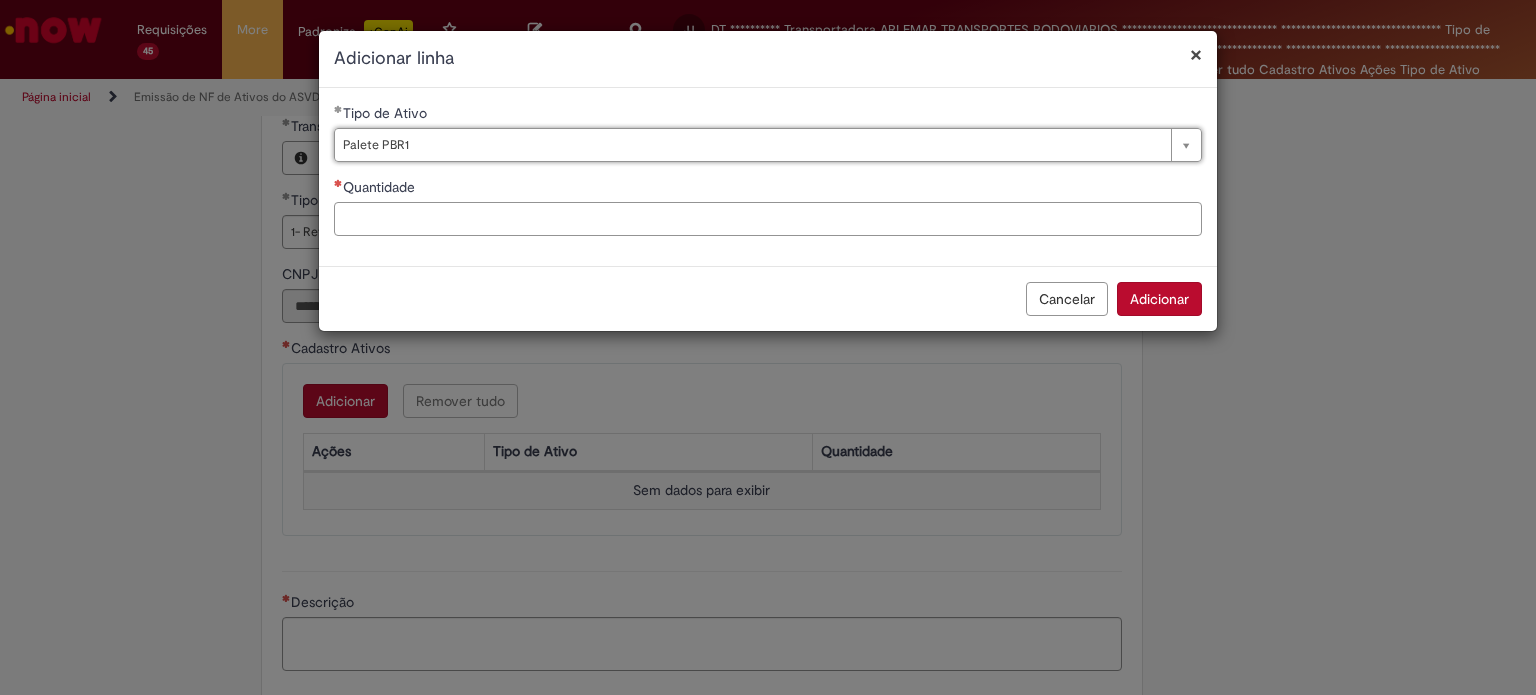 click on "Quantidade" at bounding box center (768, 219) 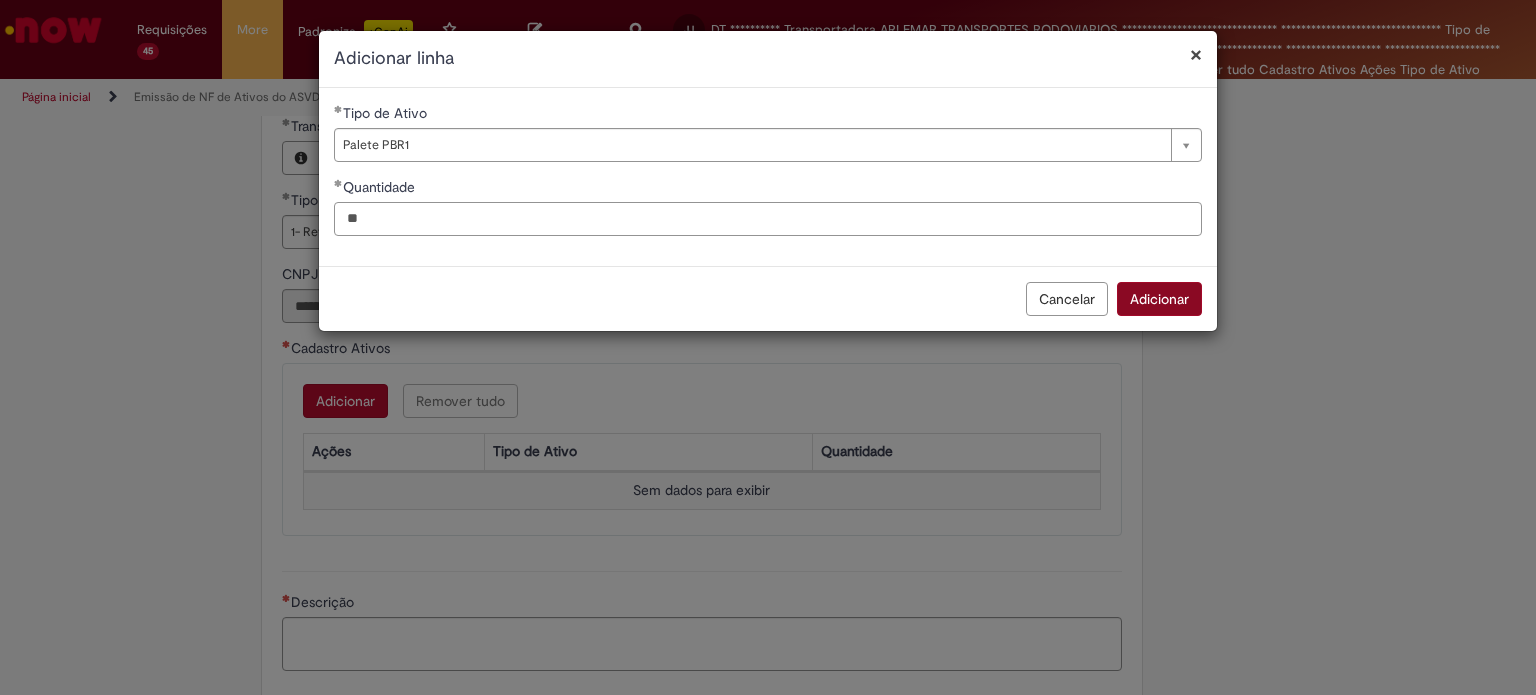 type on "**" 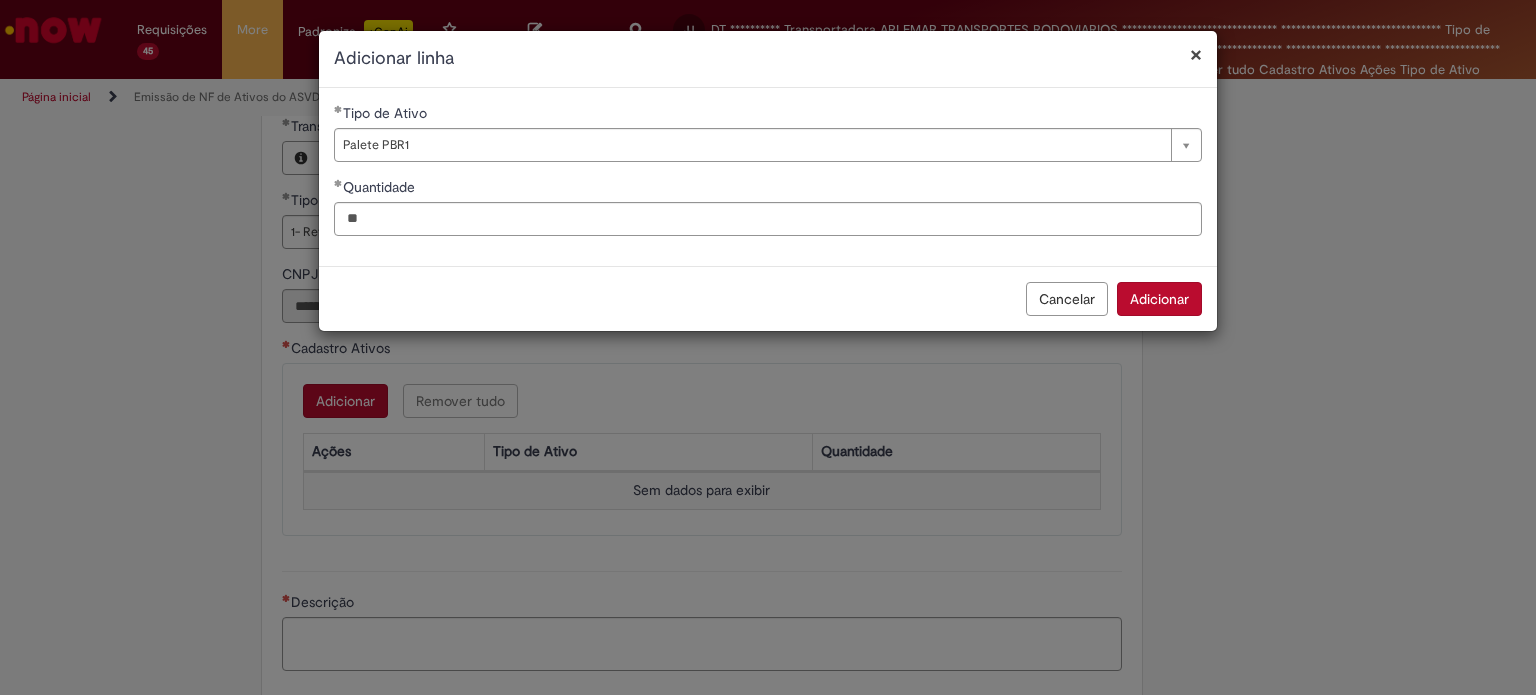 click on "Adicionar" at bounding box center (1159, 299) 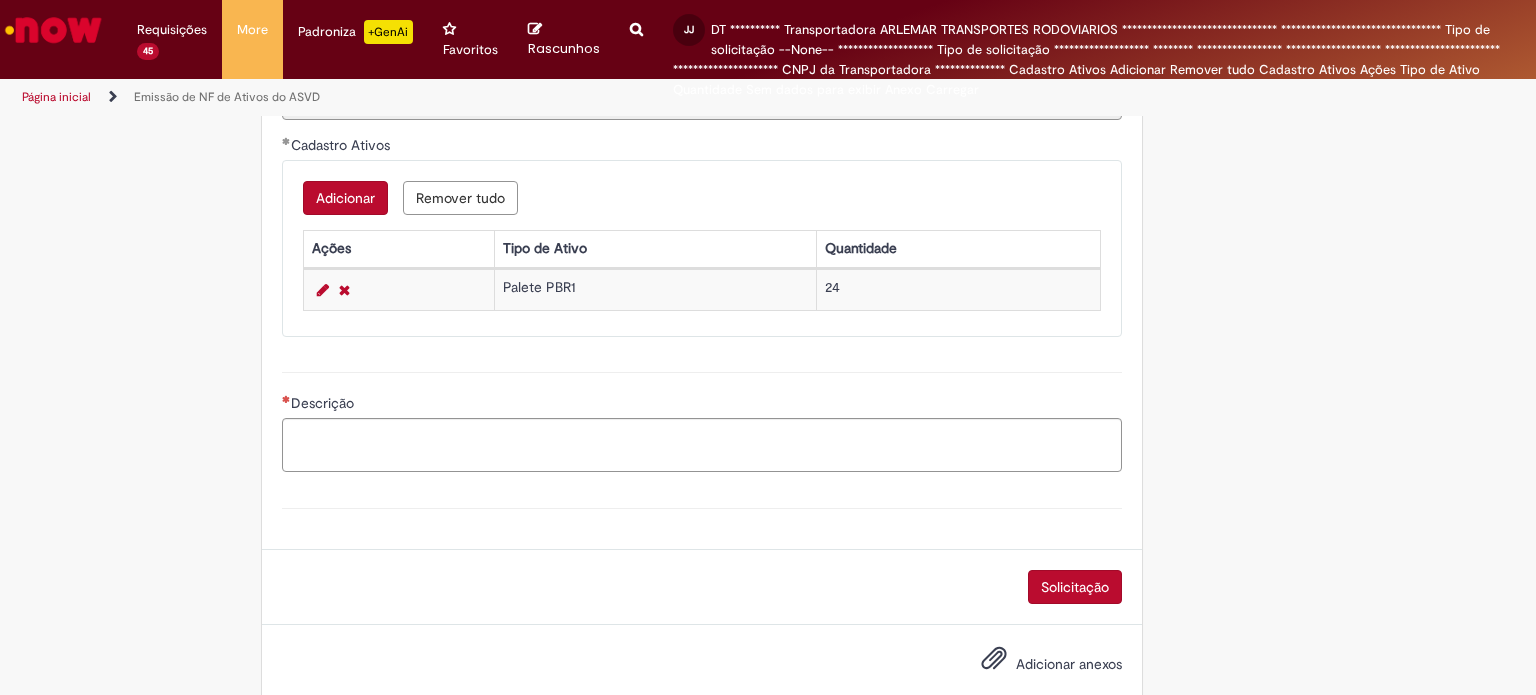 scroll, scrollTop: 1019, scrollLeft: 0, axis: vertical 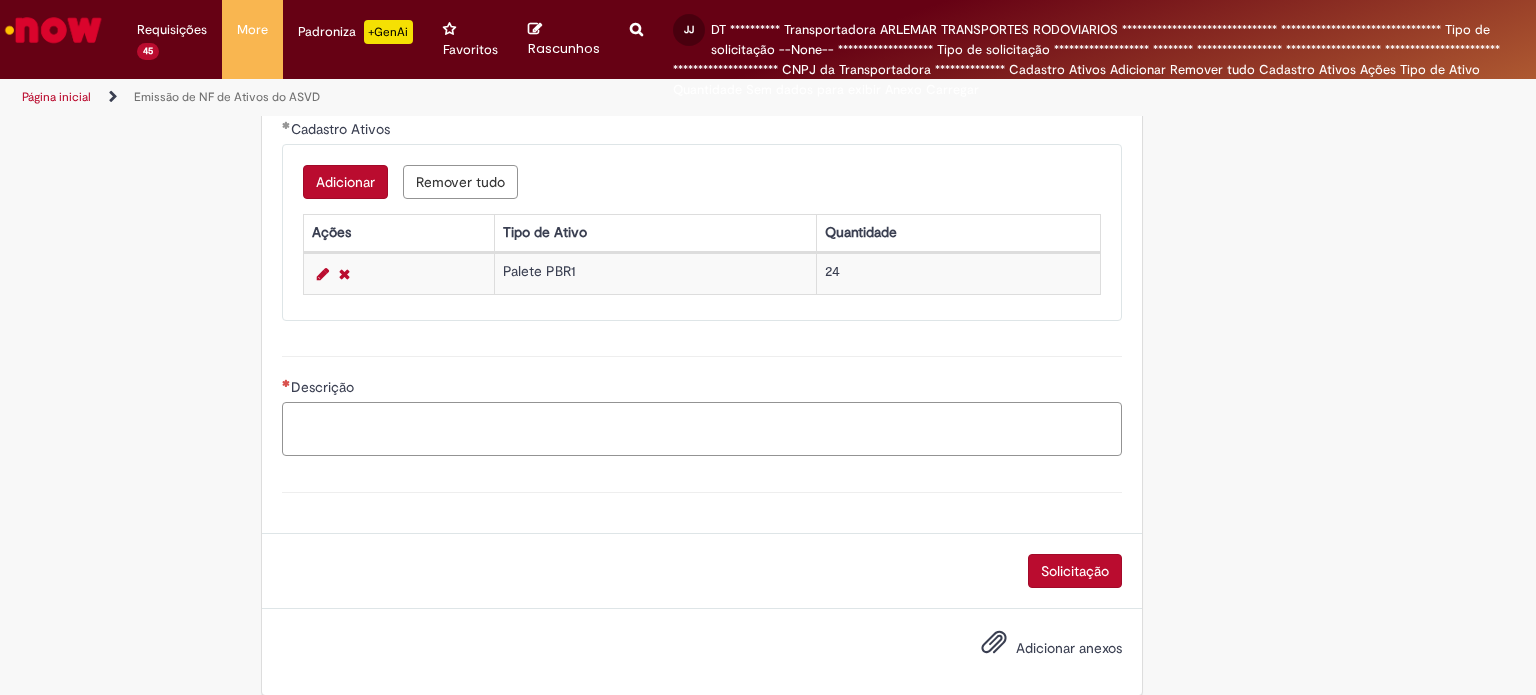 click on "Descrição" at bounding box center (702, 429) 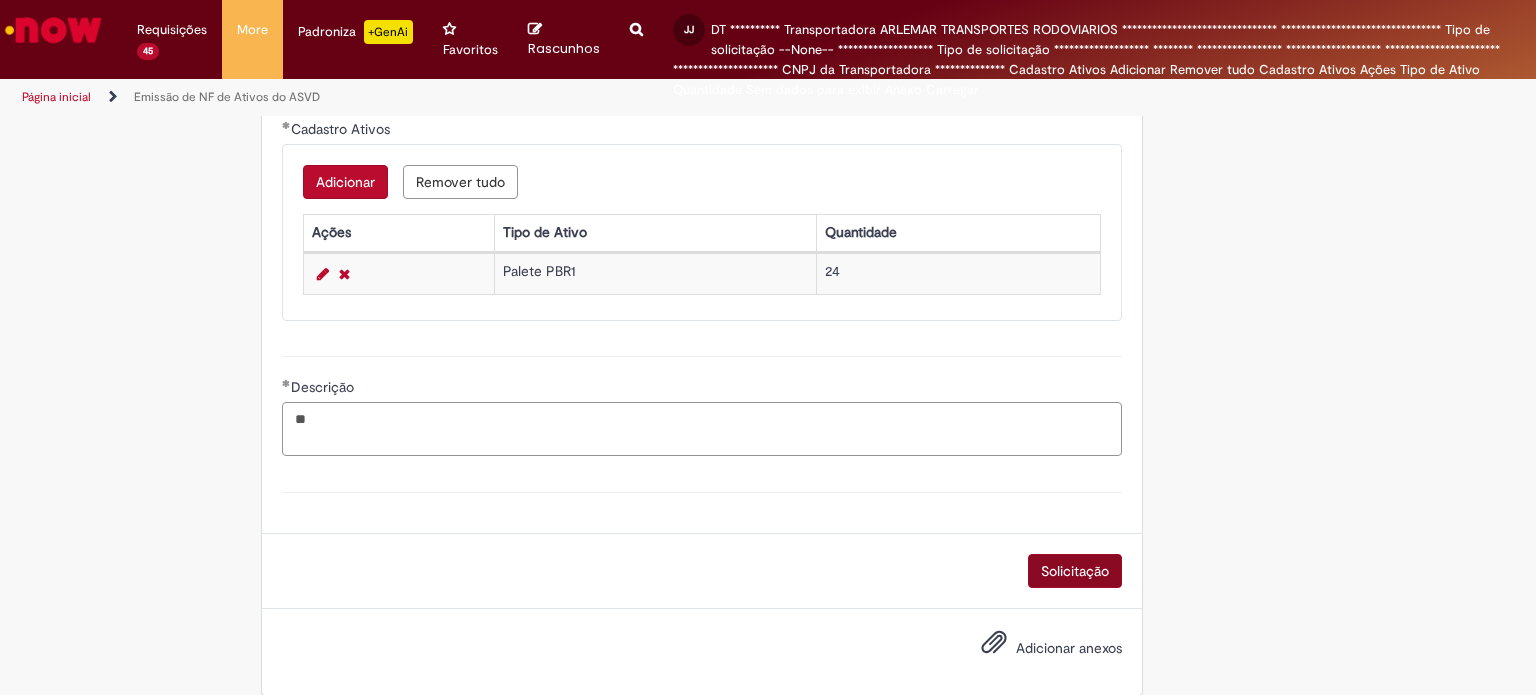 type on "**" 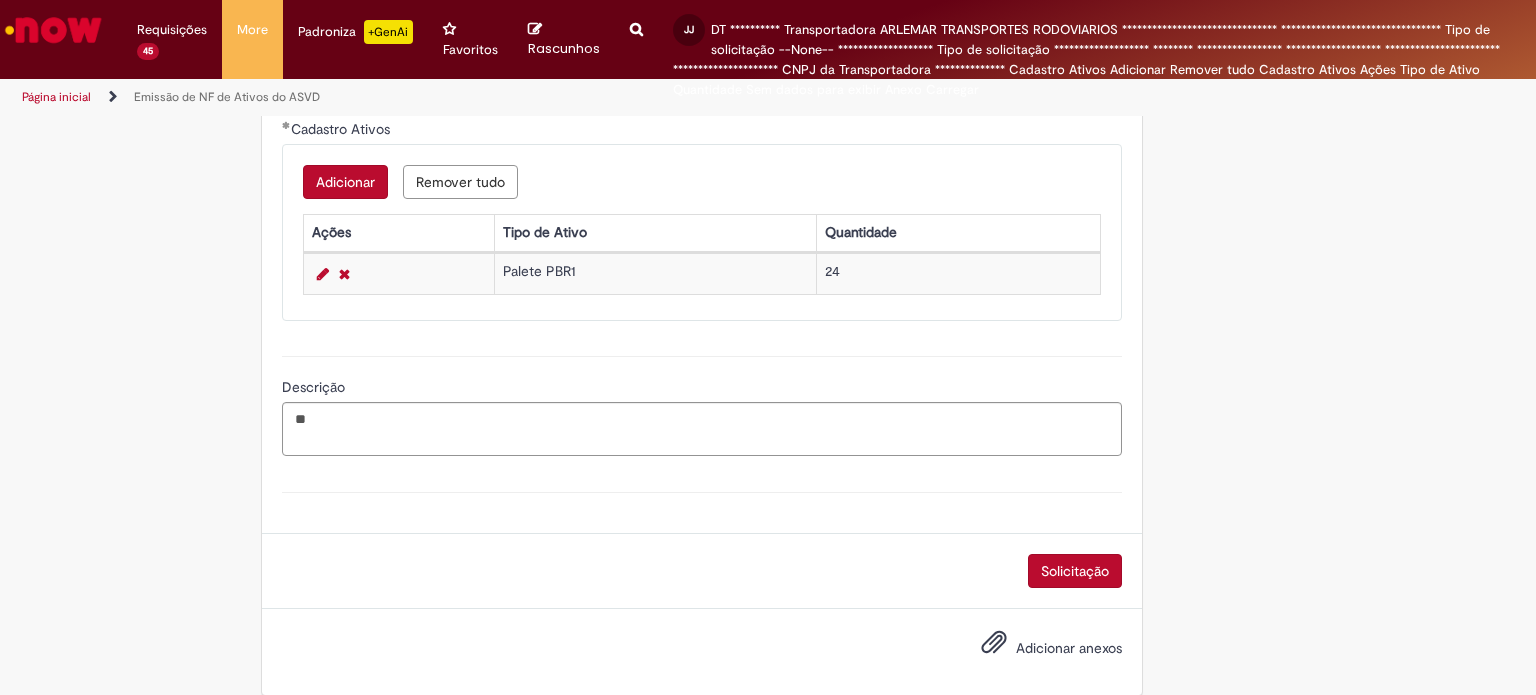 click on "Solicitação" at bounding box center (1075, 571) 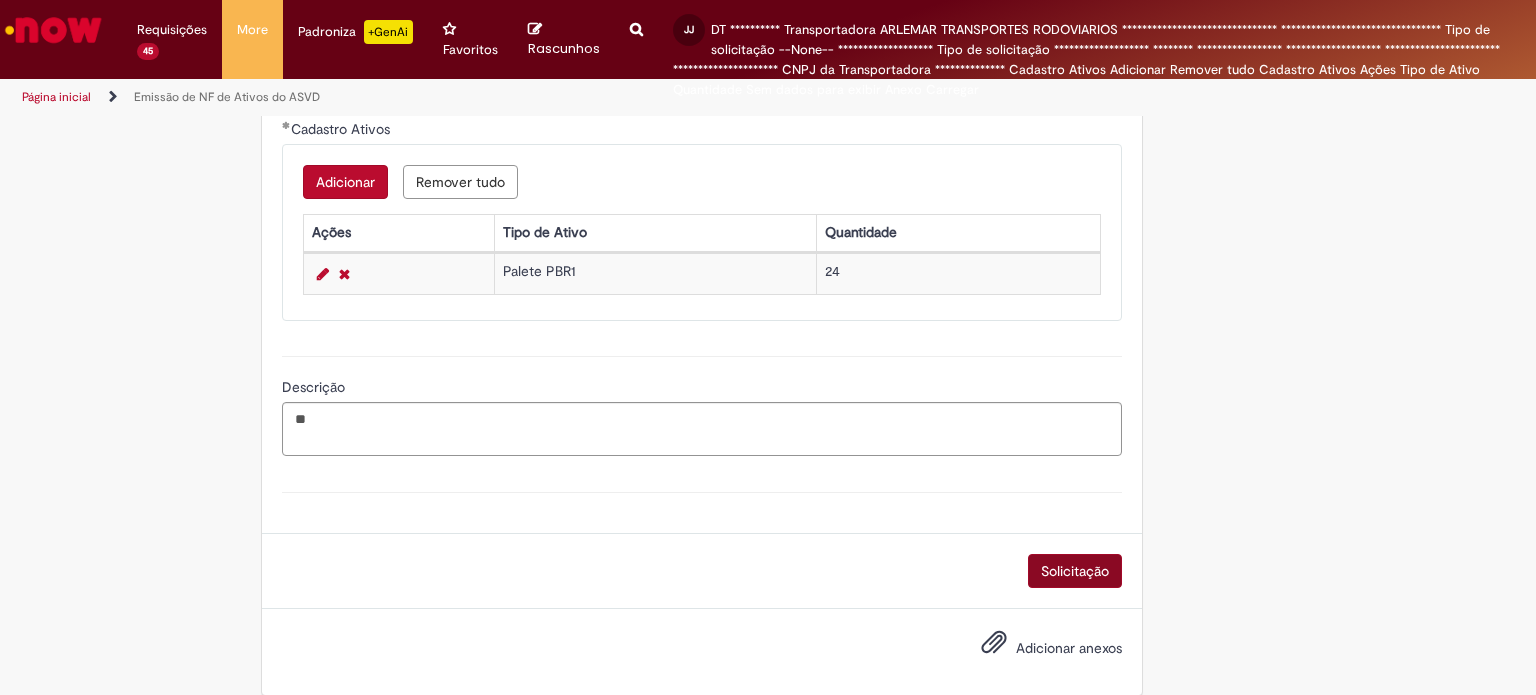 scroll, scrollTop: 973, scrollLeft: 0, axis: vertical 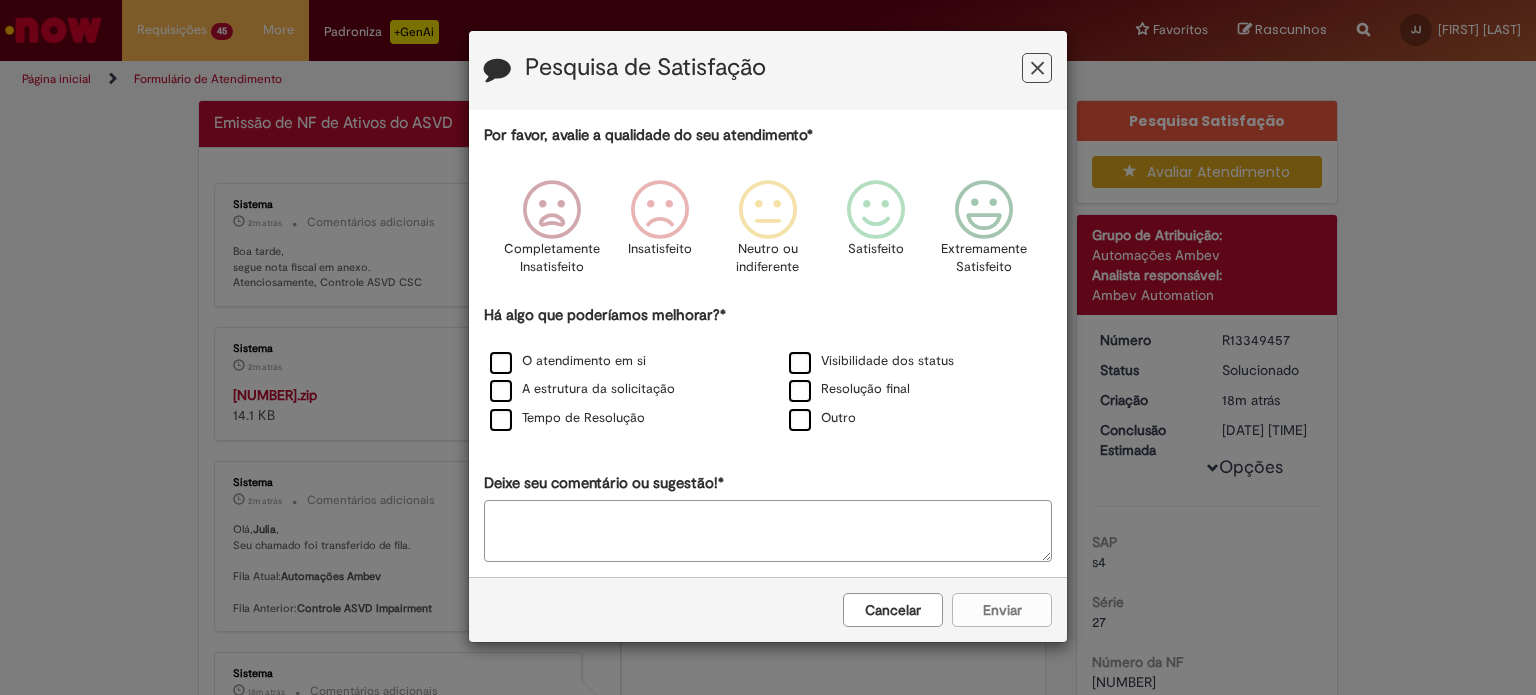 click at bounding box center [1037, 68] 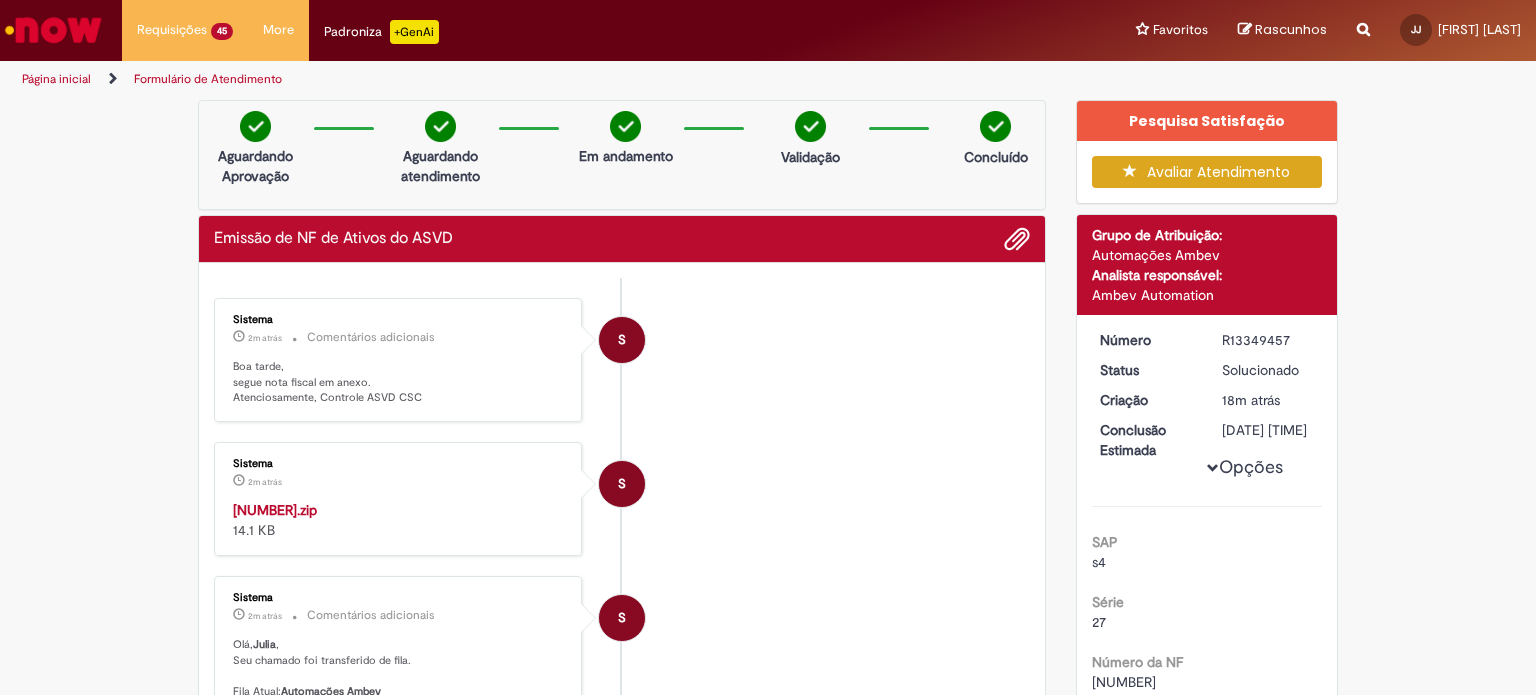 click on "[NUMBER].zip" at bounding box center (275, 510) 